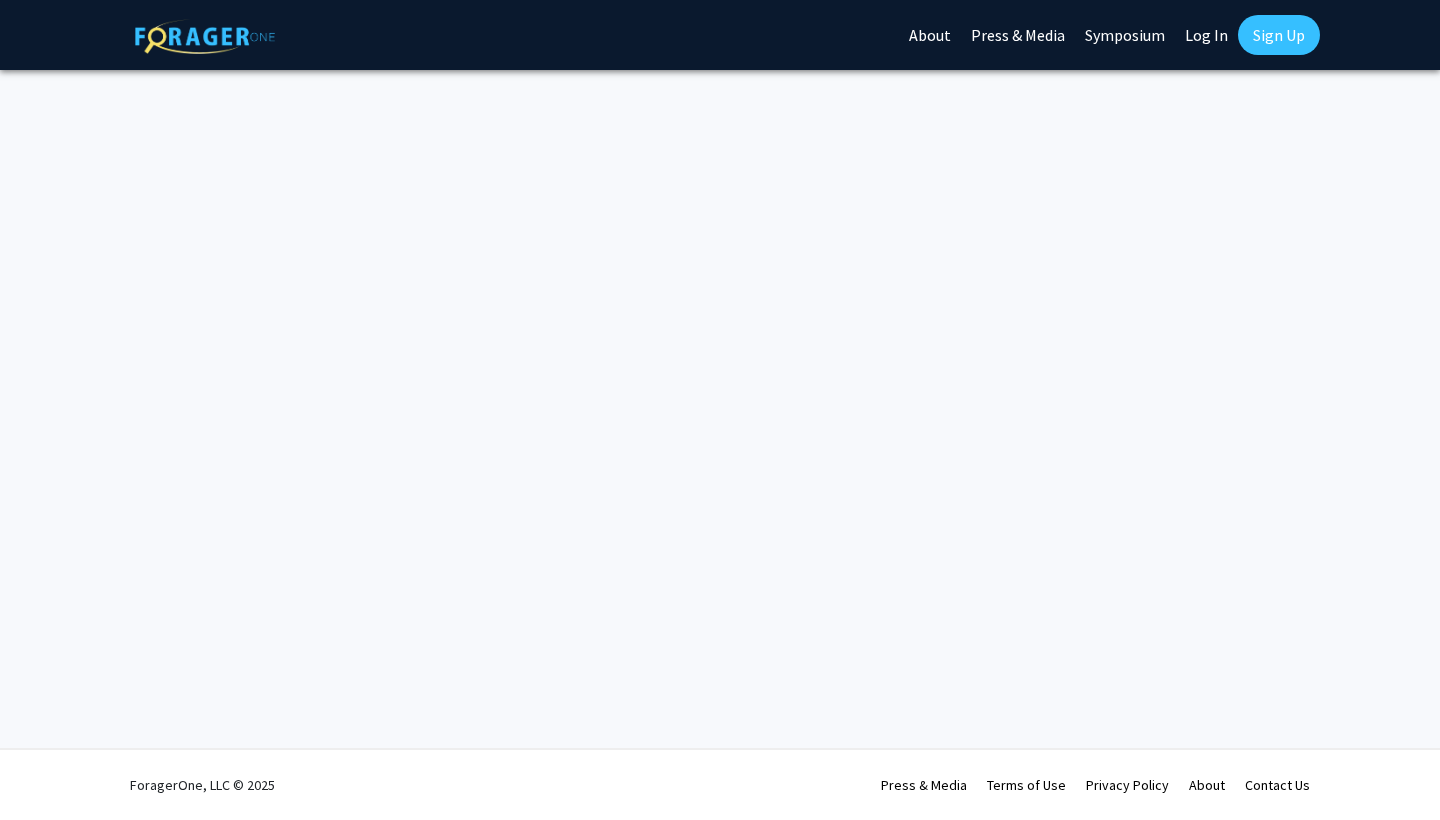scroll, scrollTop: 0, scrollLeft: 0, axis: both 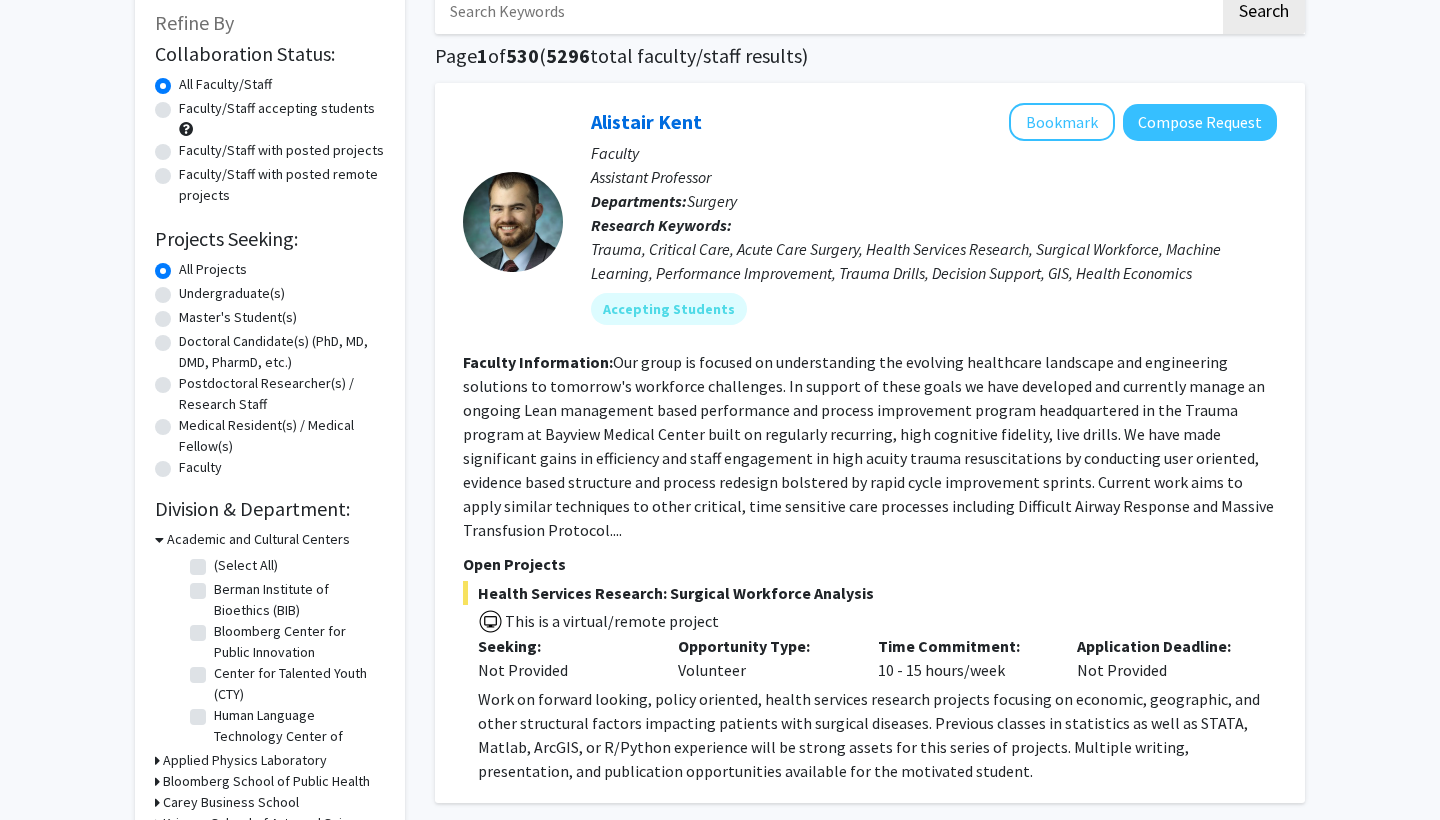 click on "Master's Student(s)" 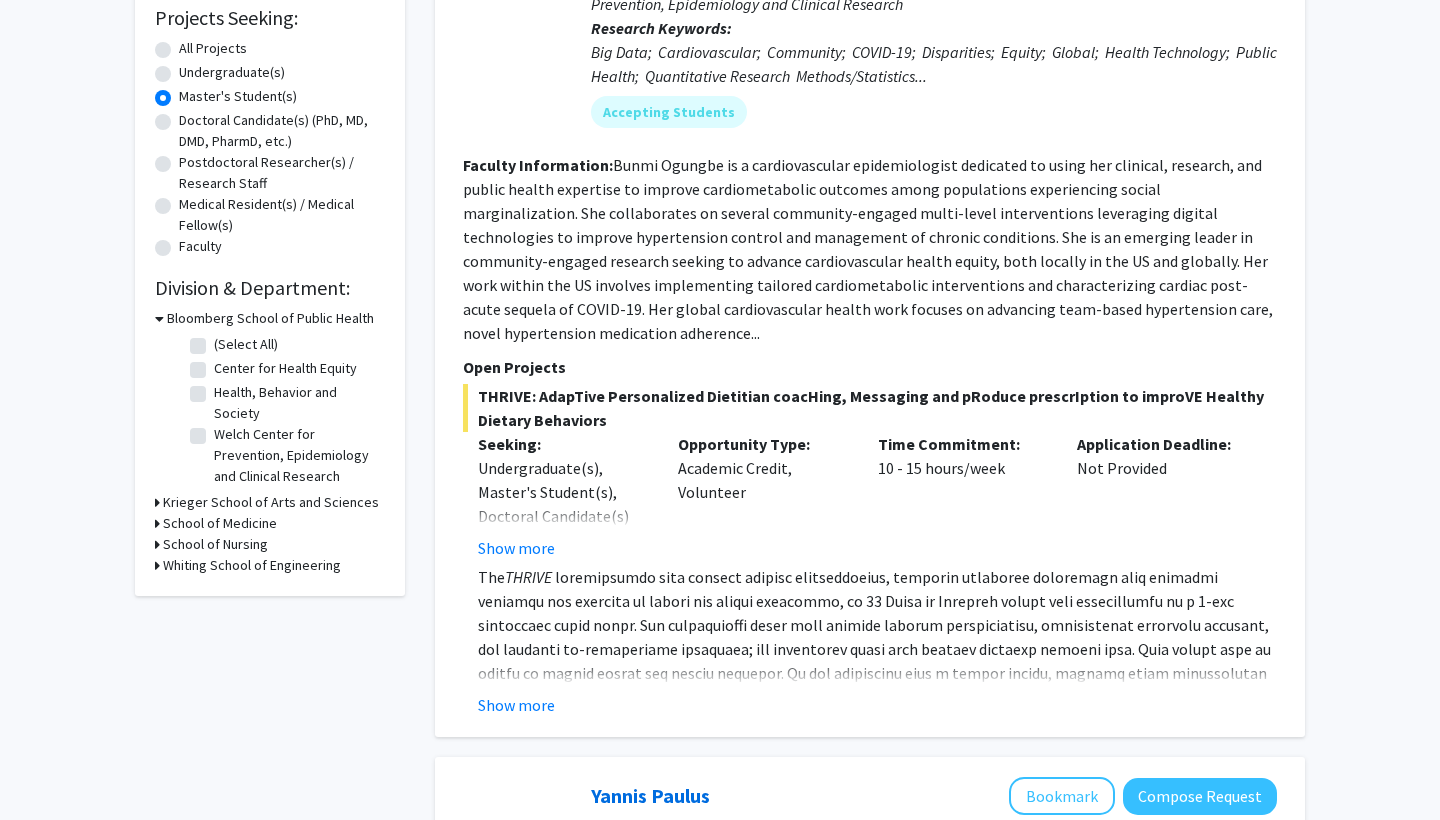 scroll, scrollTop: 346, scrollLeft: 0, axis: vertical 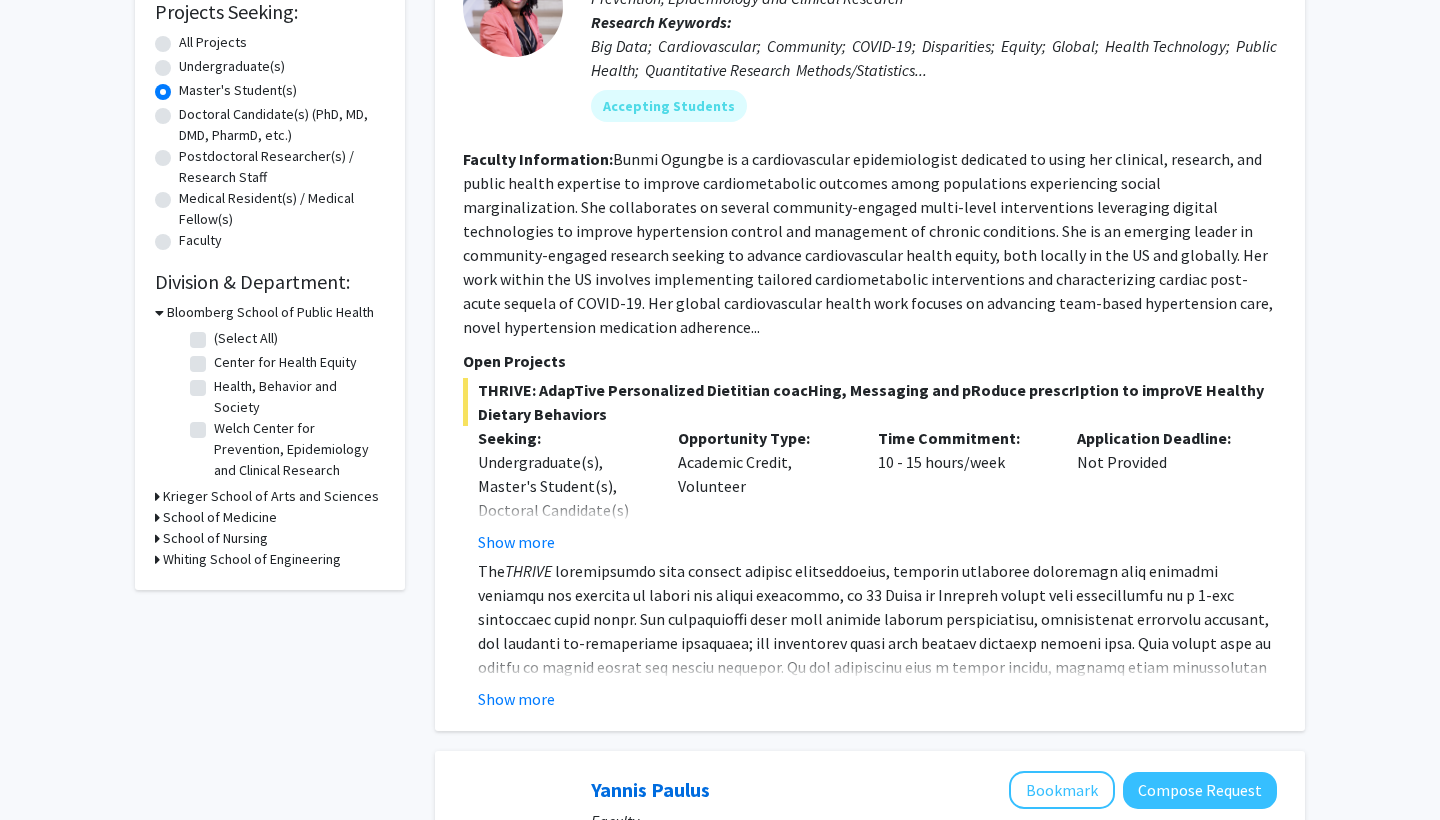 click on "Krieger School of Arts and Sciences" at bounding box center (271, 496) 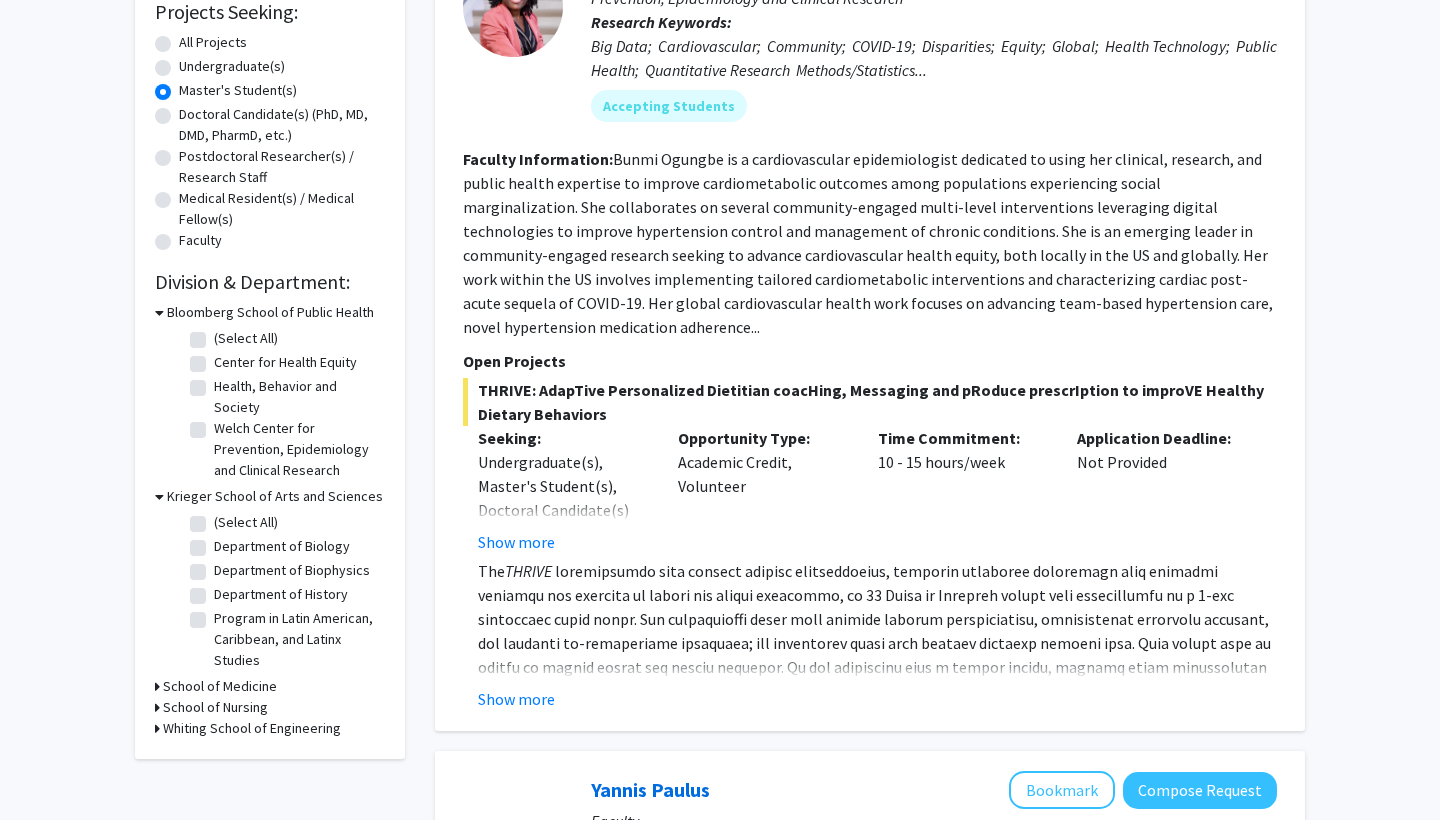 click on "Department of Biology" 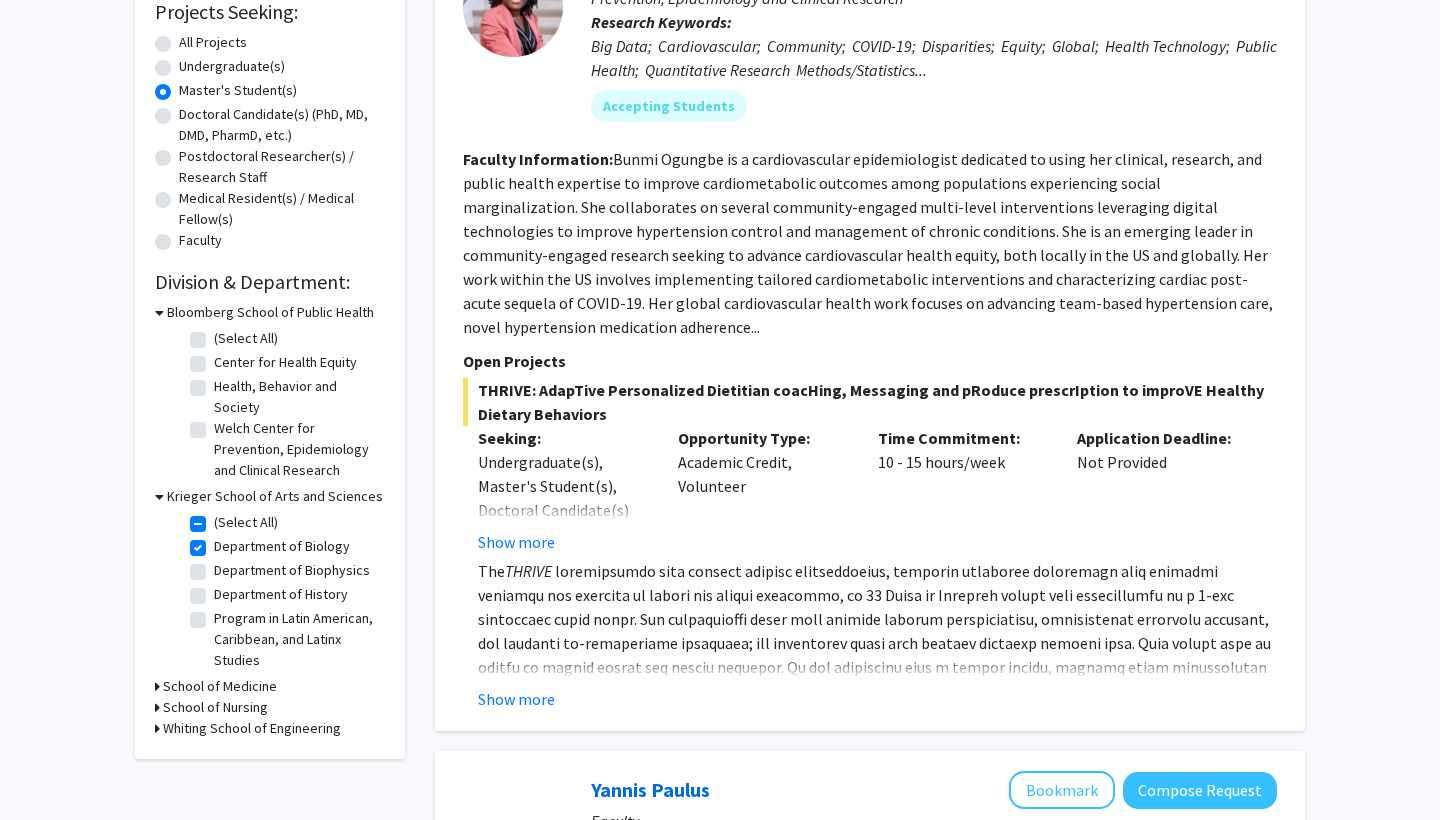 checkbox on "true" 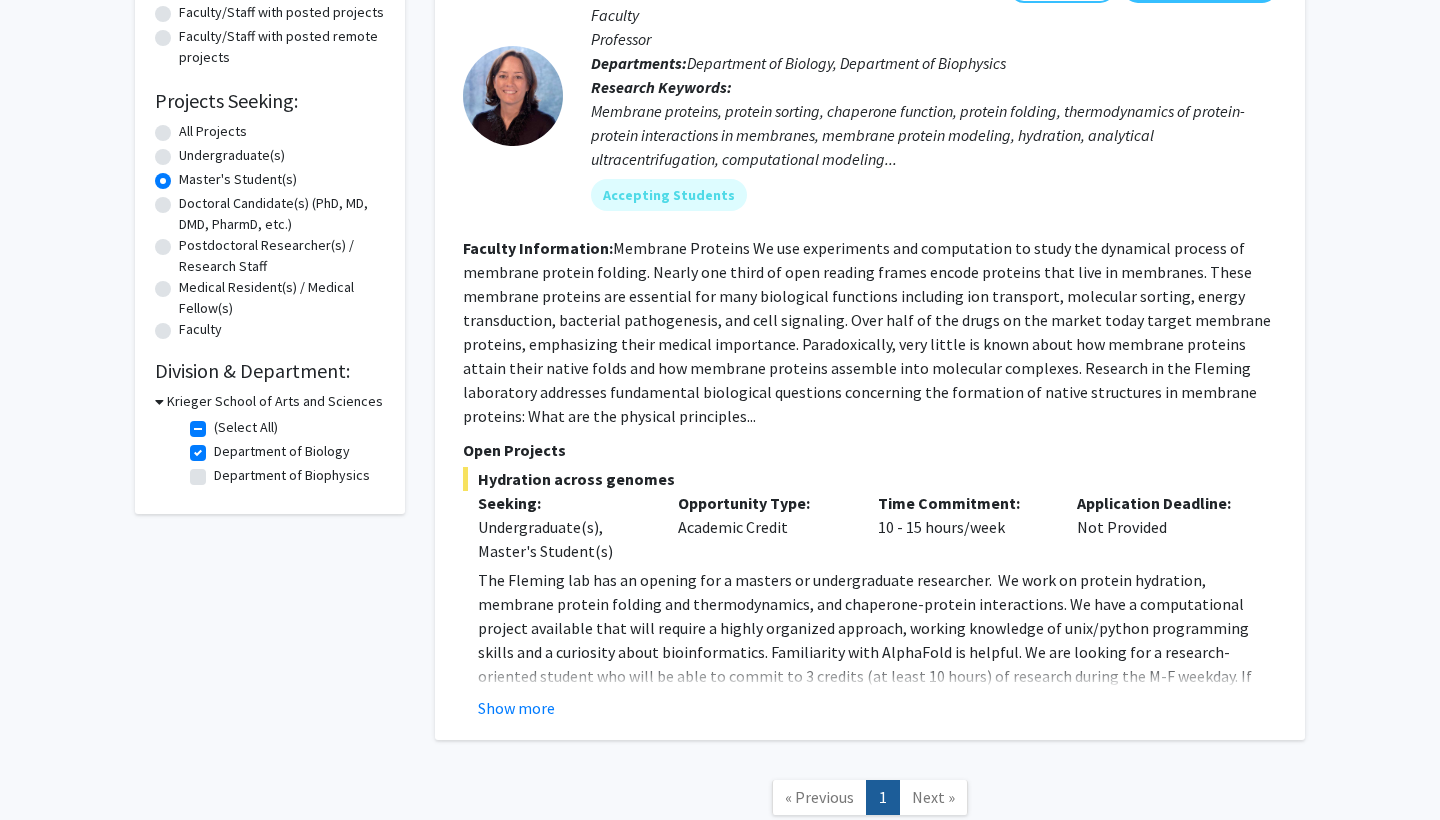 scroll, scrollTop: 257, scrollLeft: 0, axis: vertical 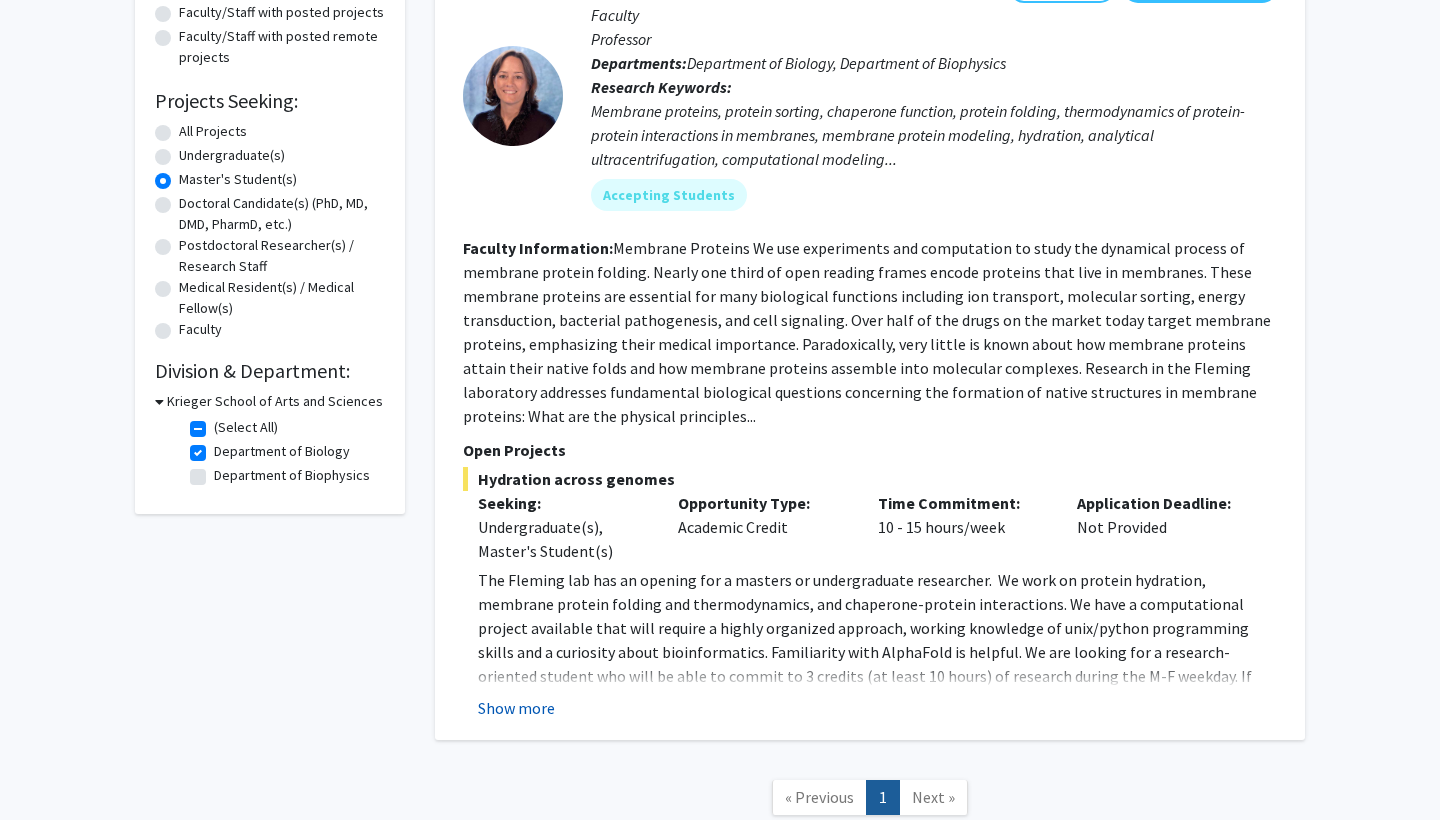 click on "Show more" 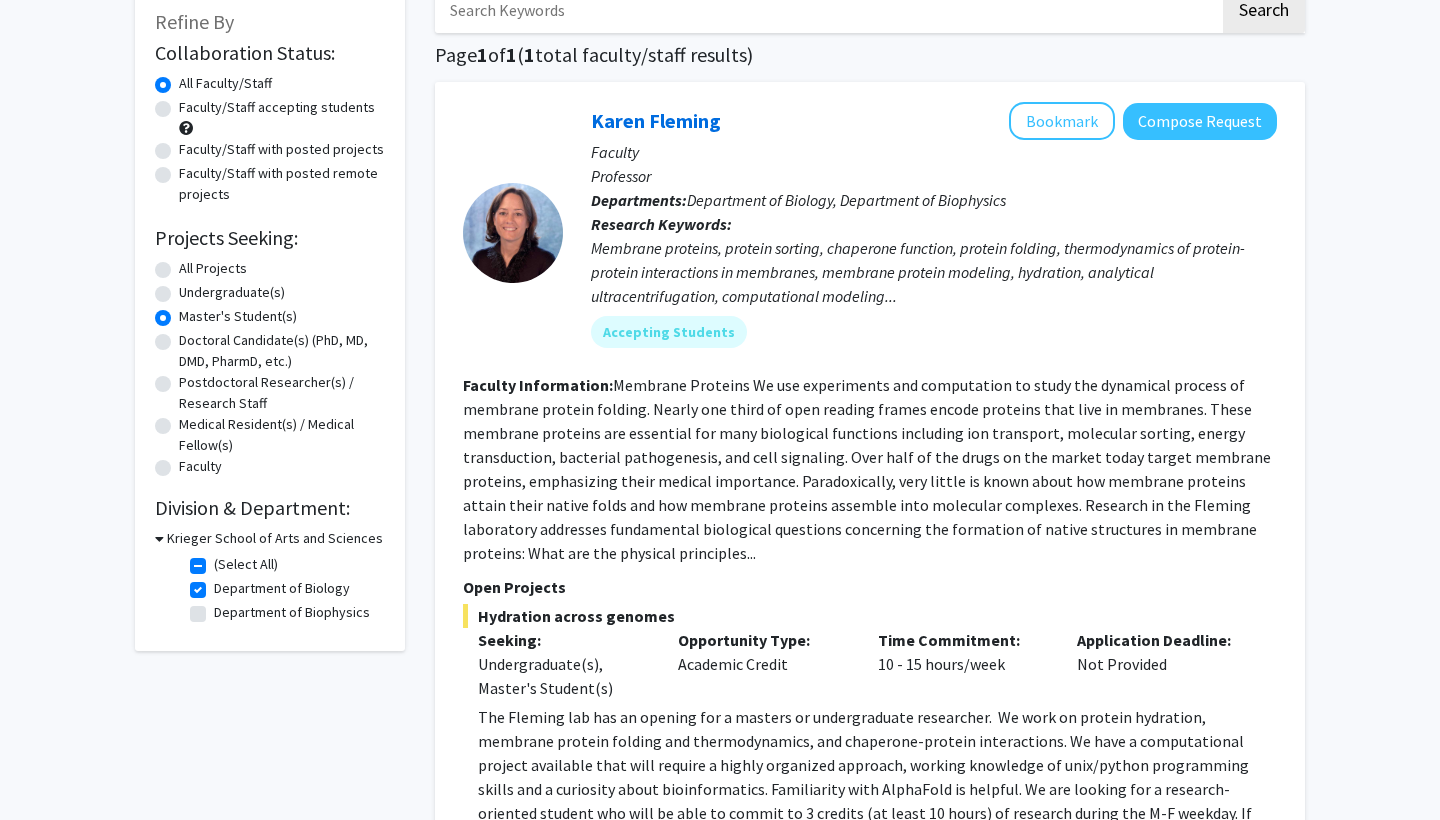 scroll, scrollTop: 179, scrollLeft: 0, axis: vertical 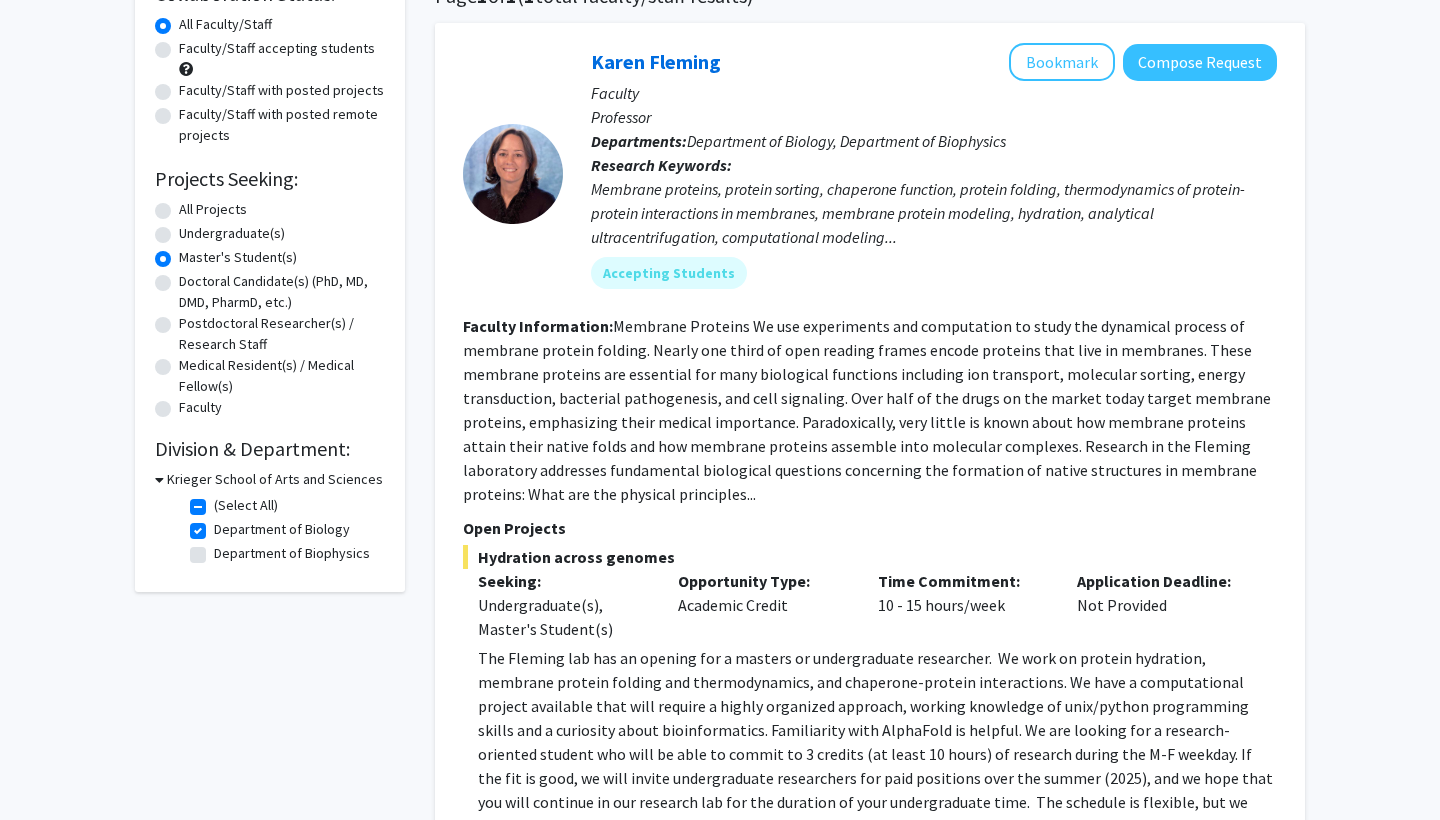 click on "Department of Biology" 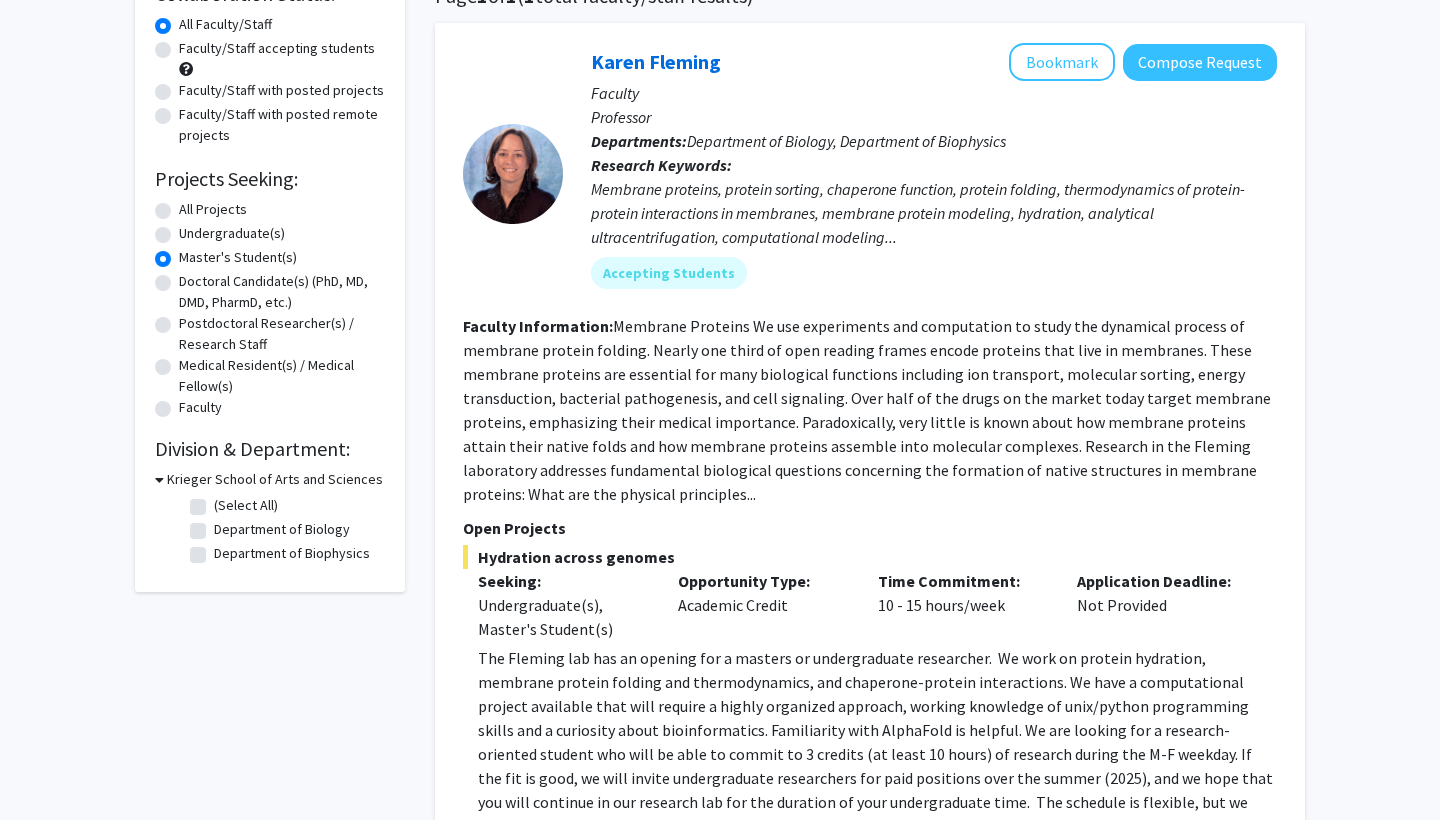checkbox on "false" 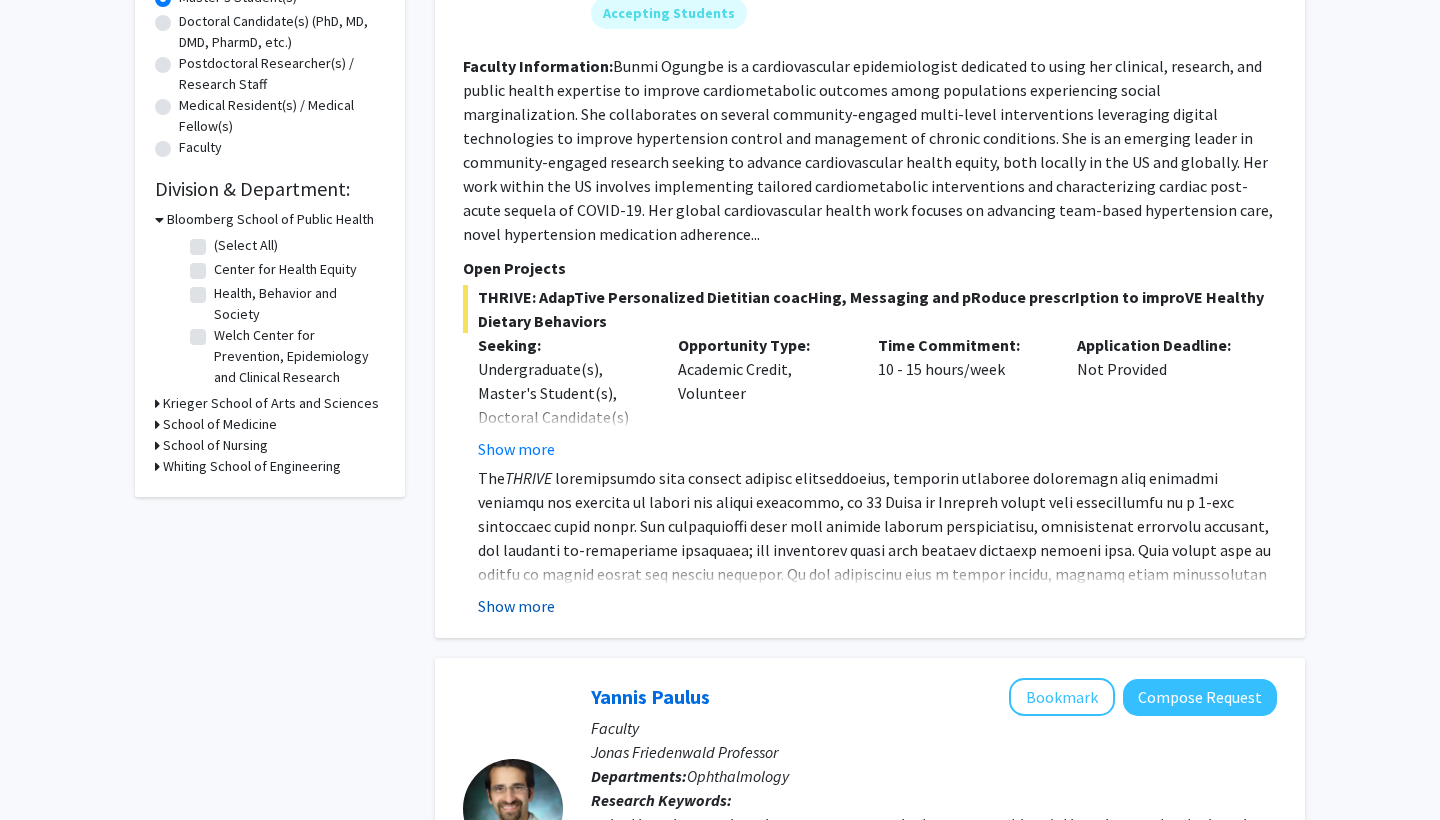 scroll, scrollTop: 446, scrollLeft: 0, axis: vertical 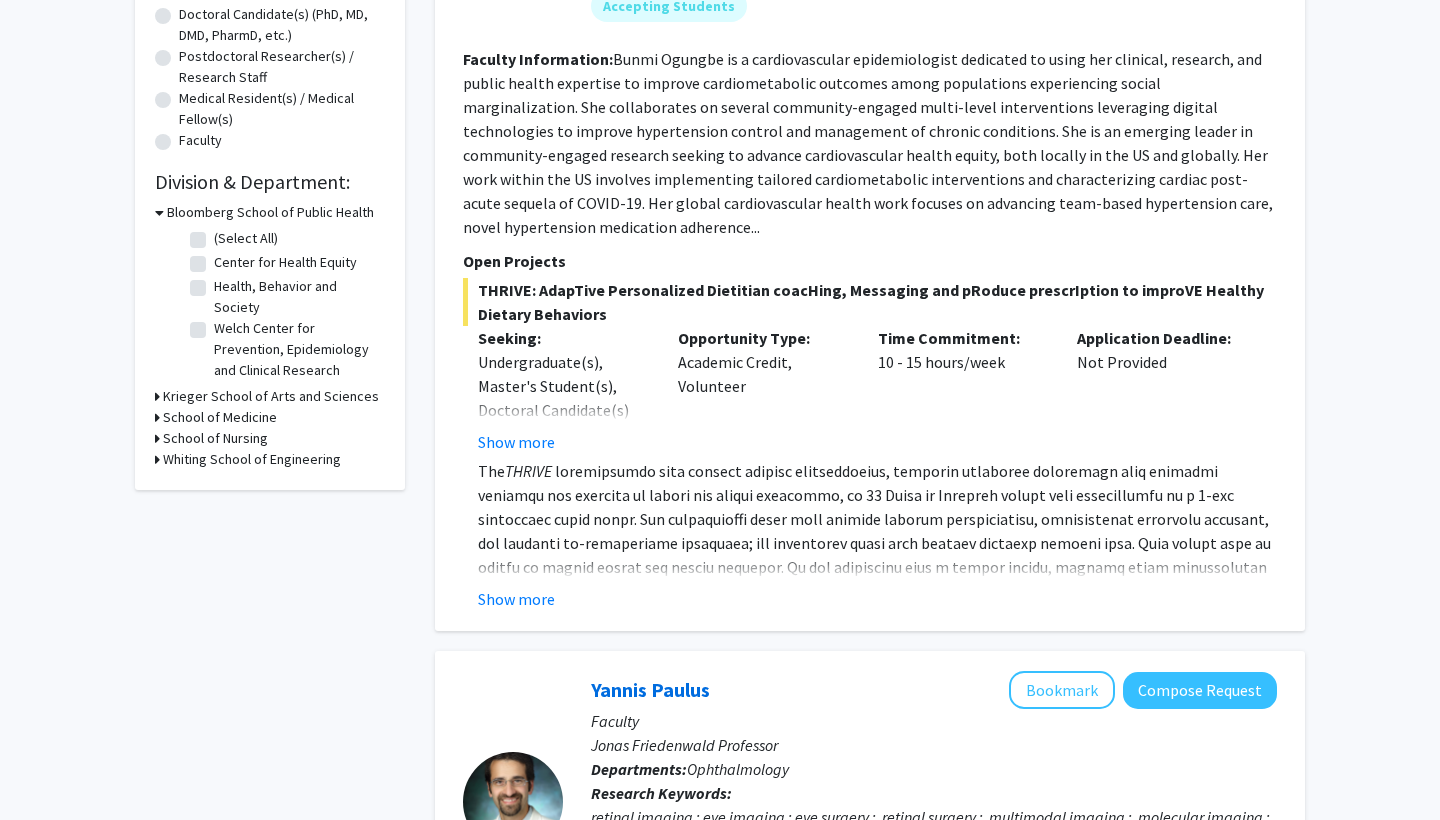 click on "Show more" 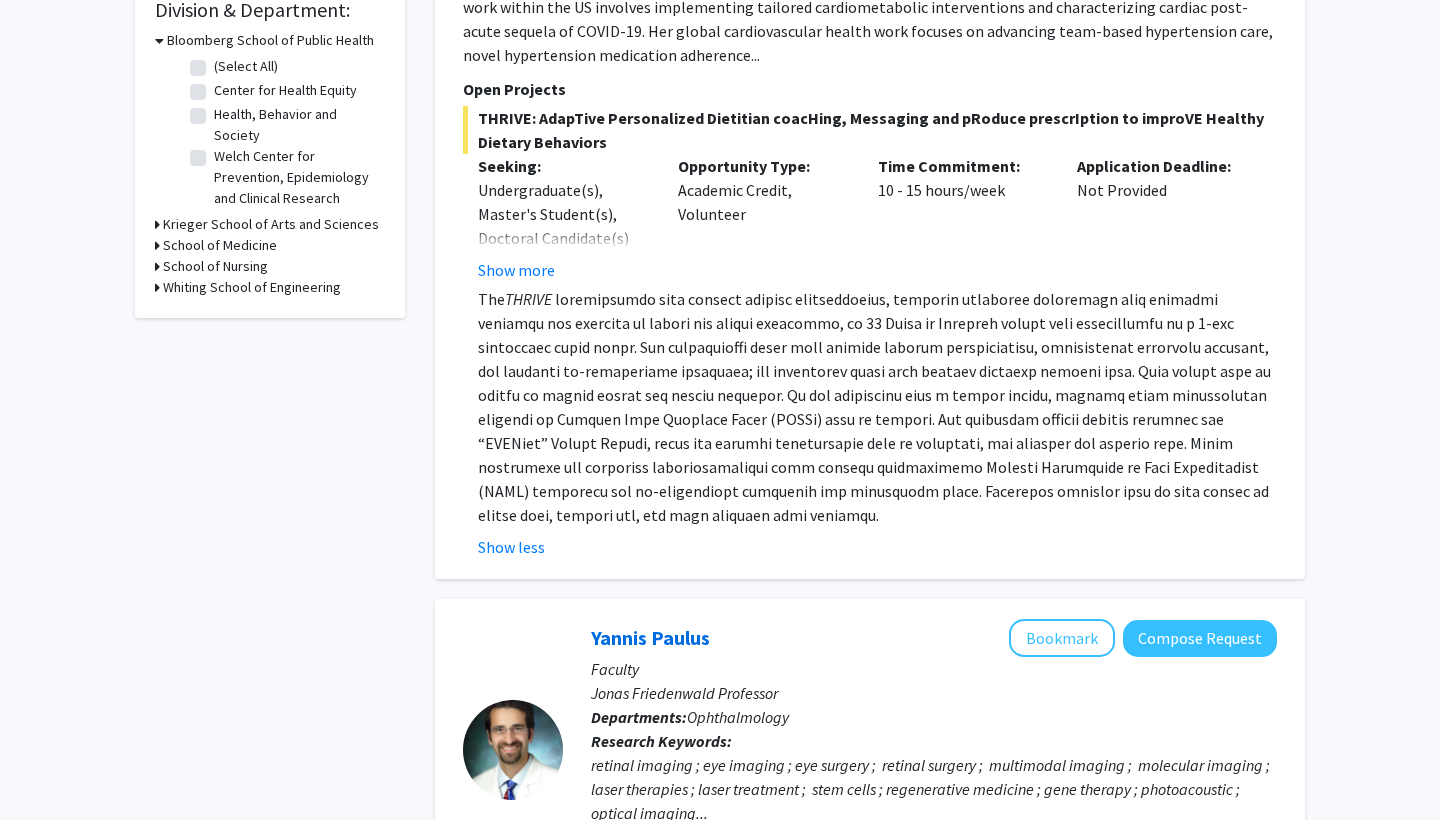 scroll, scrollTop: 621, scrollLeft: 0, axis: vertical 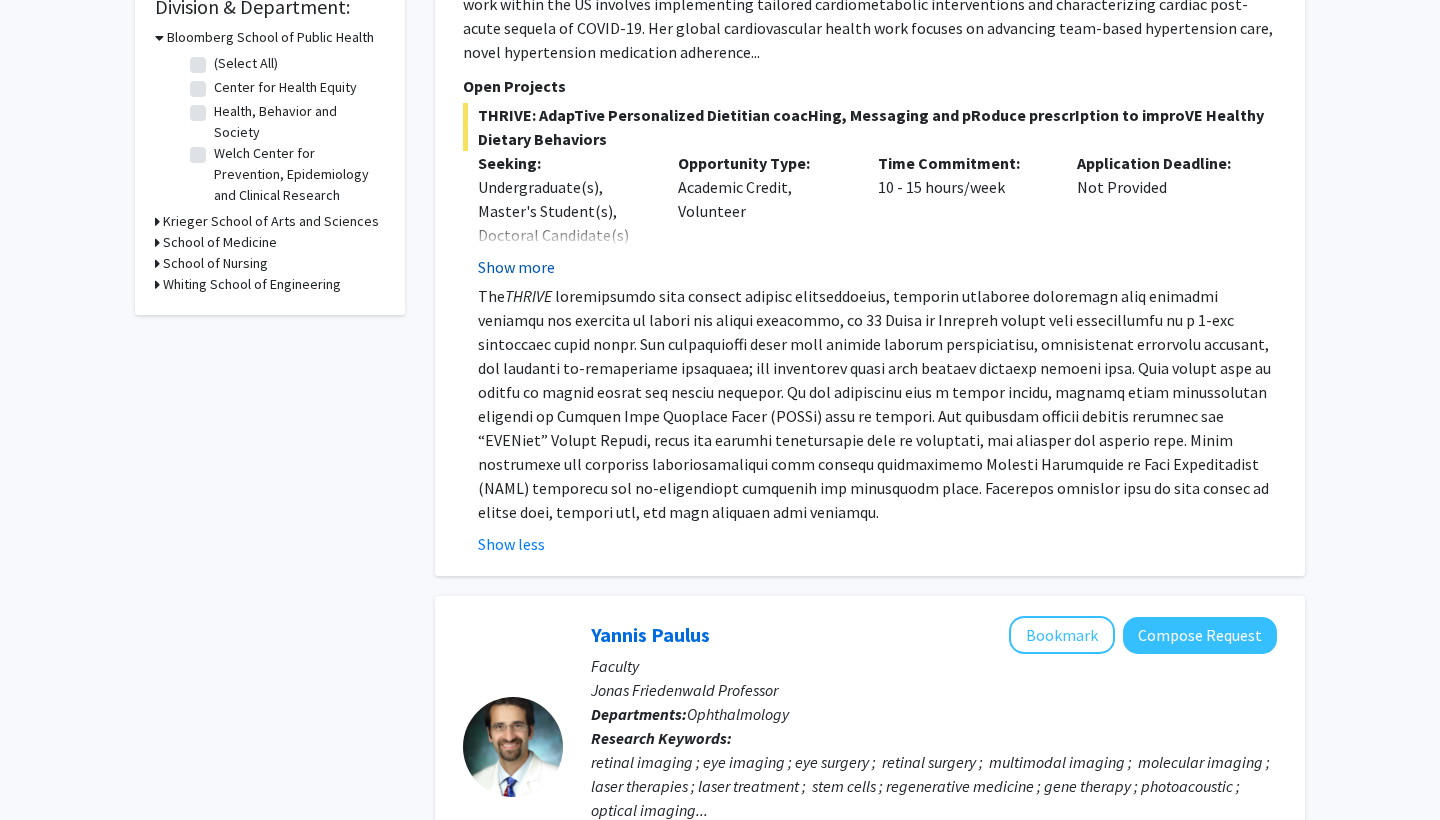 click on "Show more" 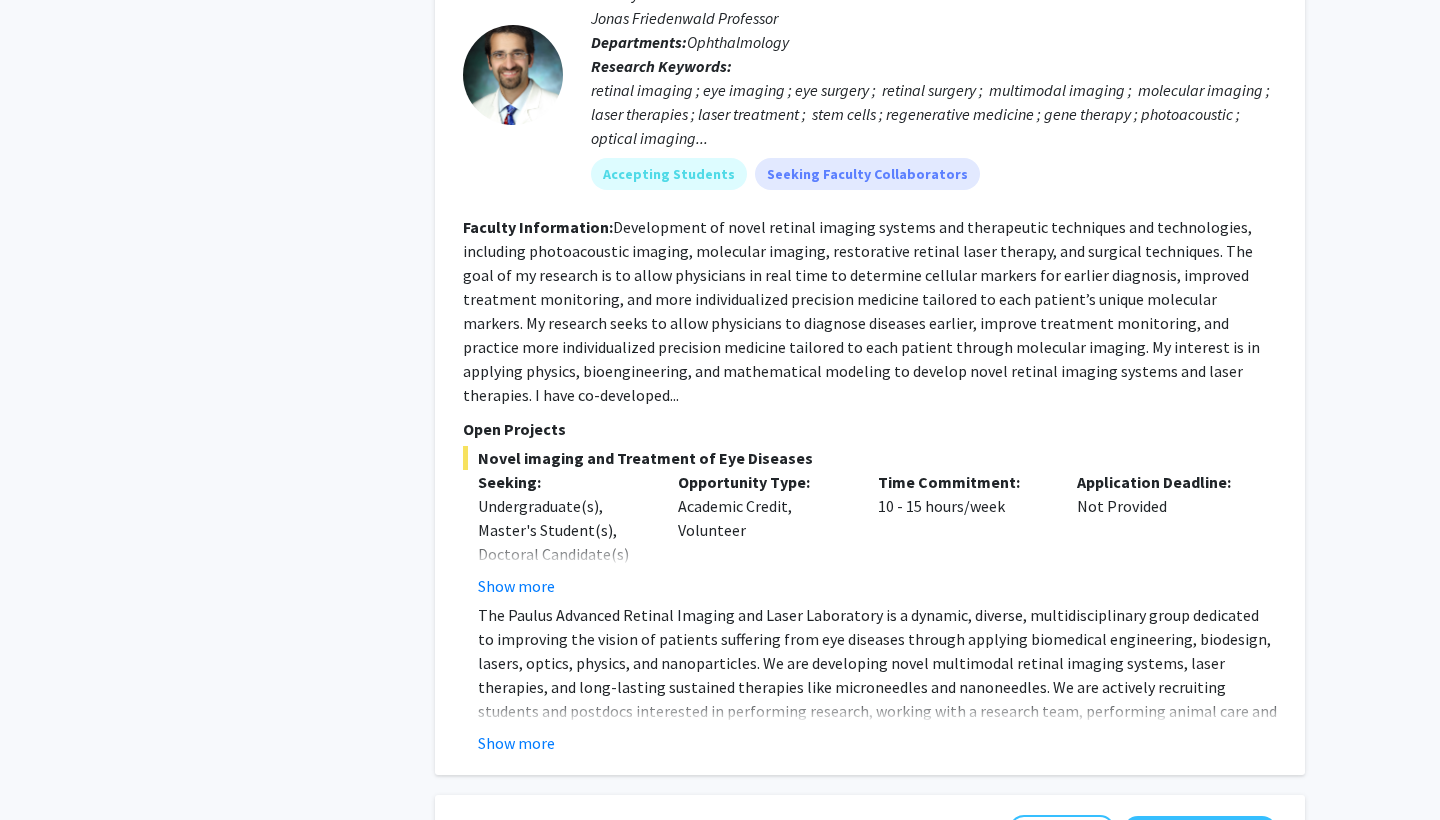 scroll, scrollTop: 1457, scrollLeft: 0, axis: vertical 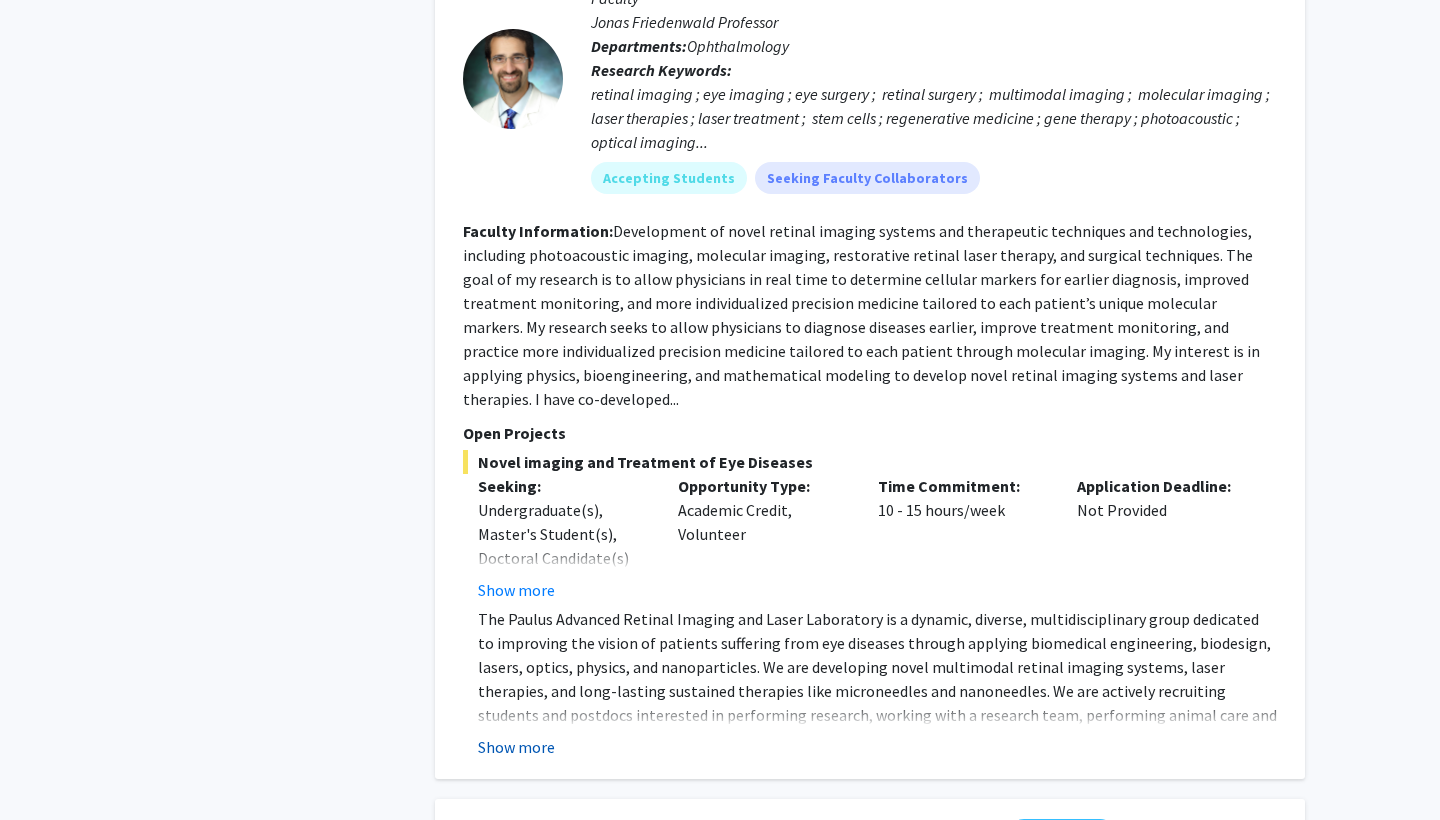 click on "Show more" 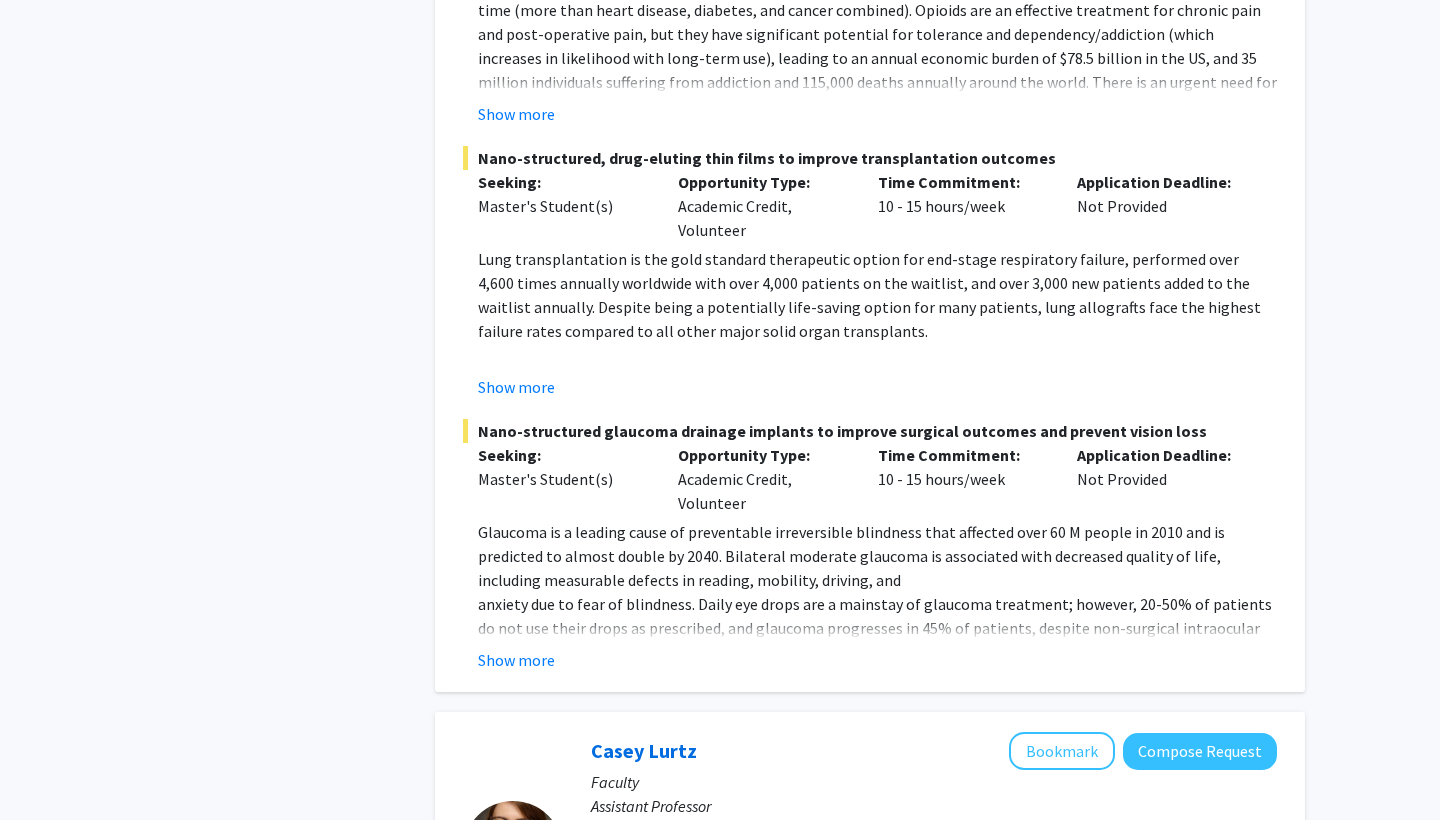 scroll, scrollTop: 3703, scrollLeft: 0, axis: vertical 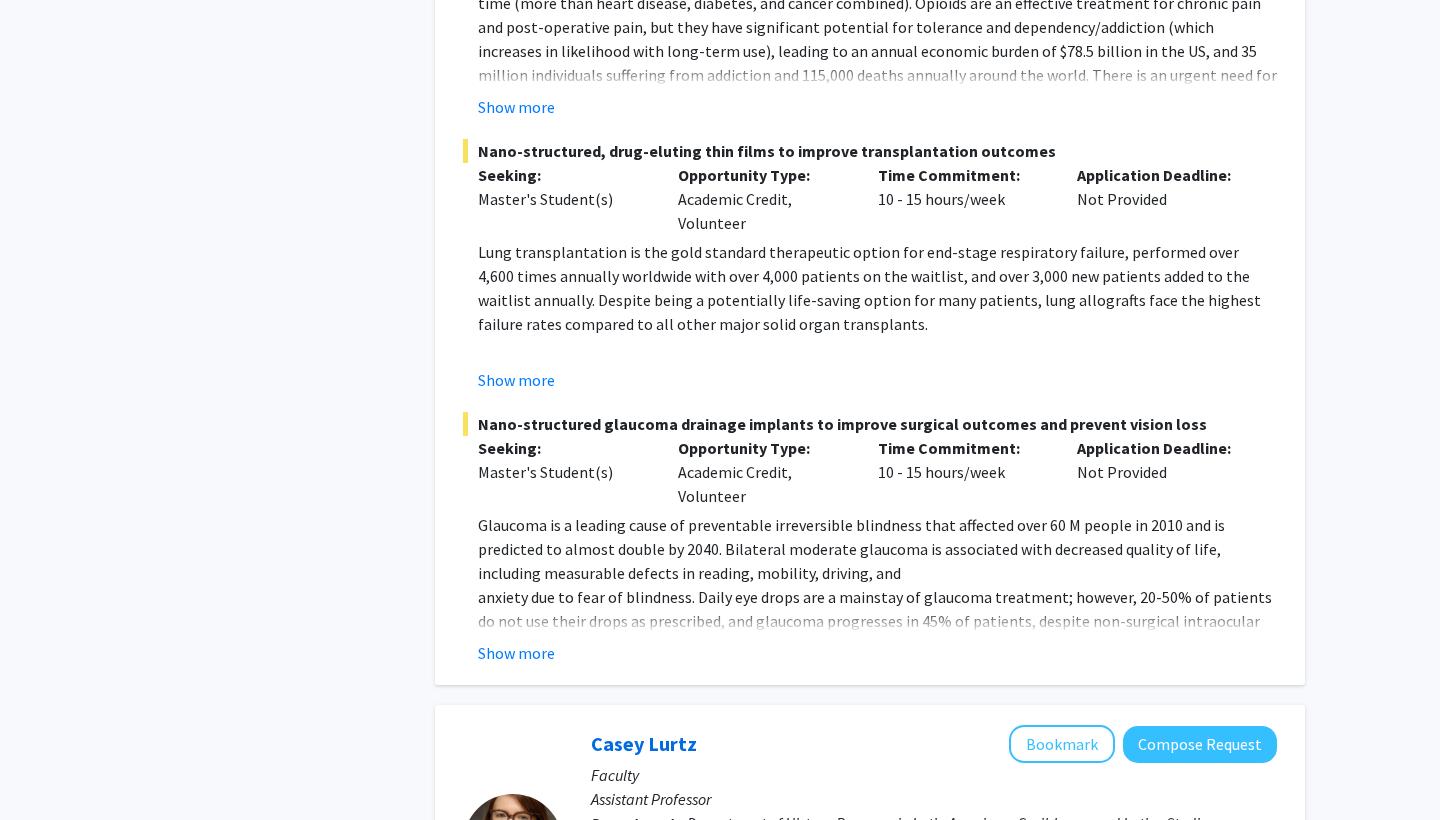 click on "Show more" 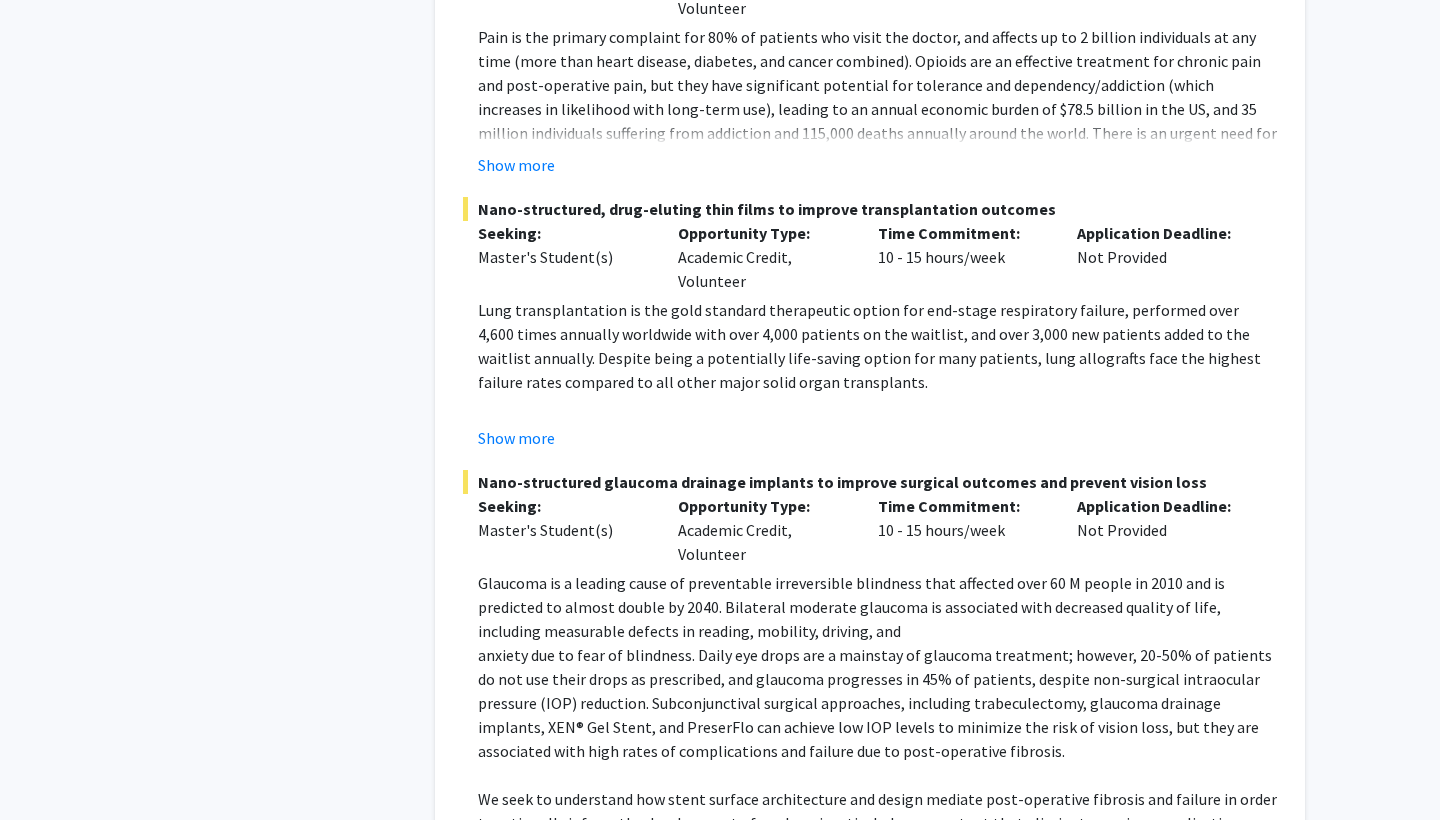 scroll, scrollTop: 3644, scrollLeft: 0, axis: vertical 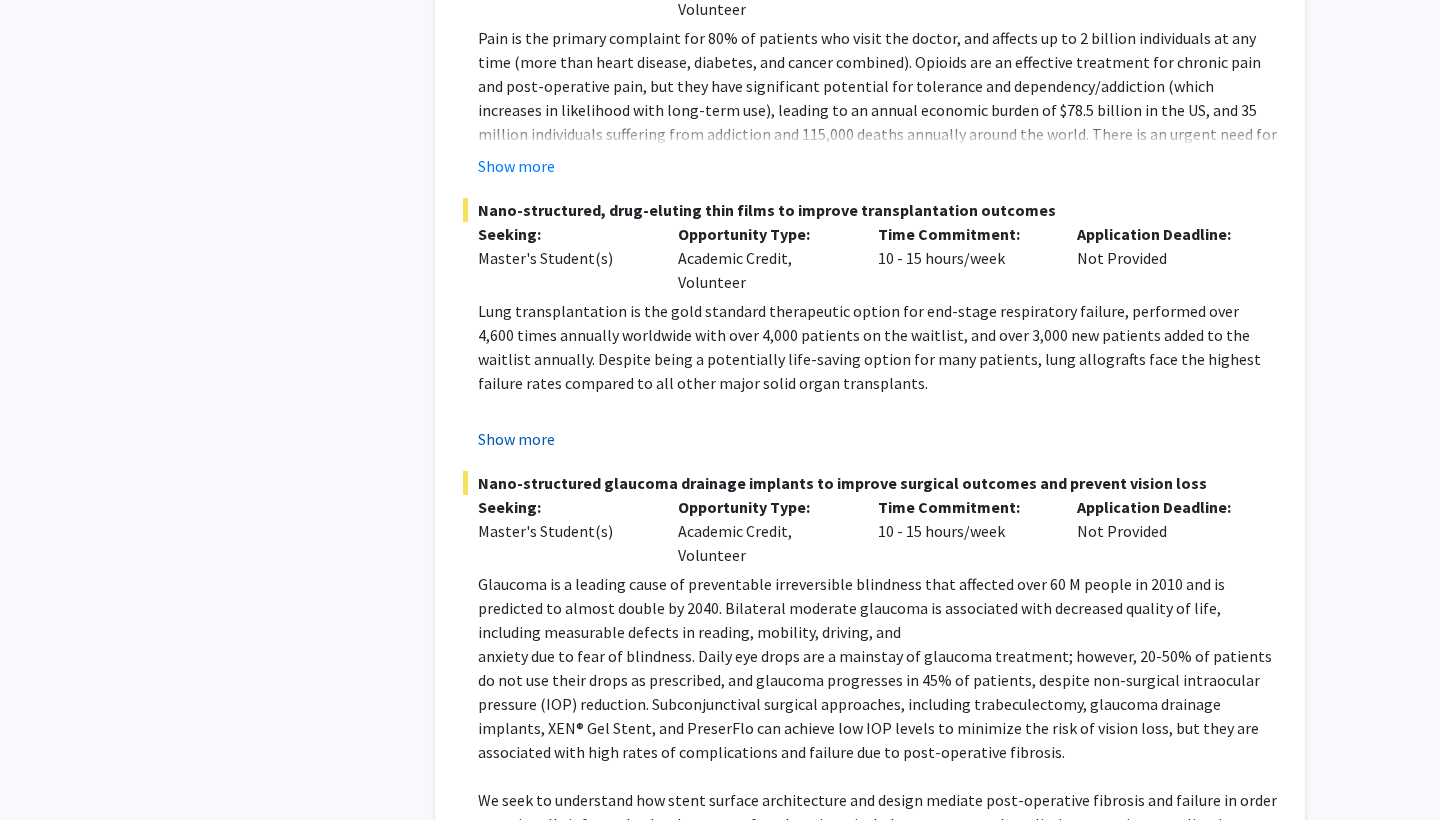 click on "Show more" 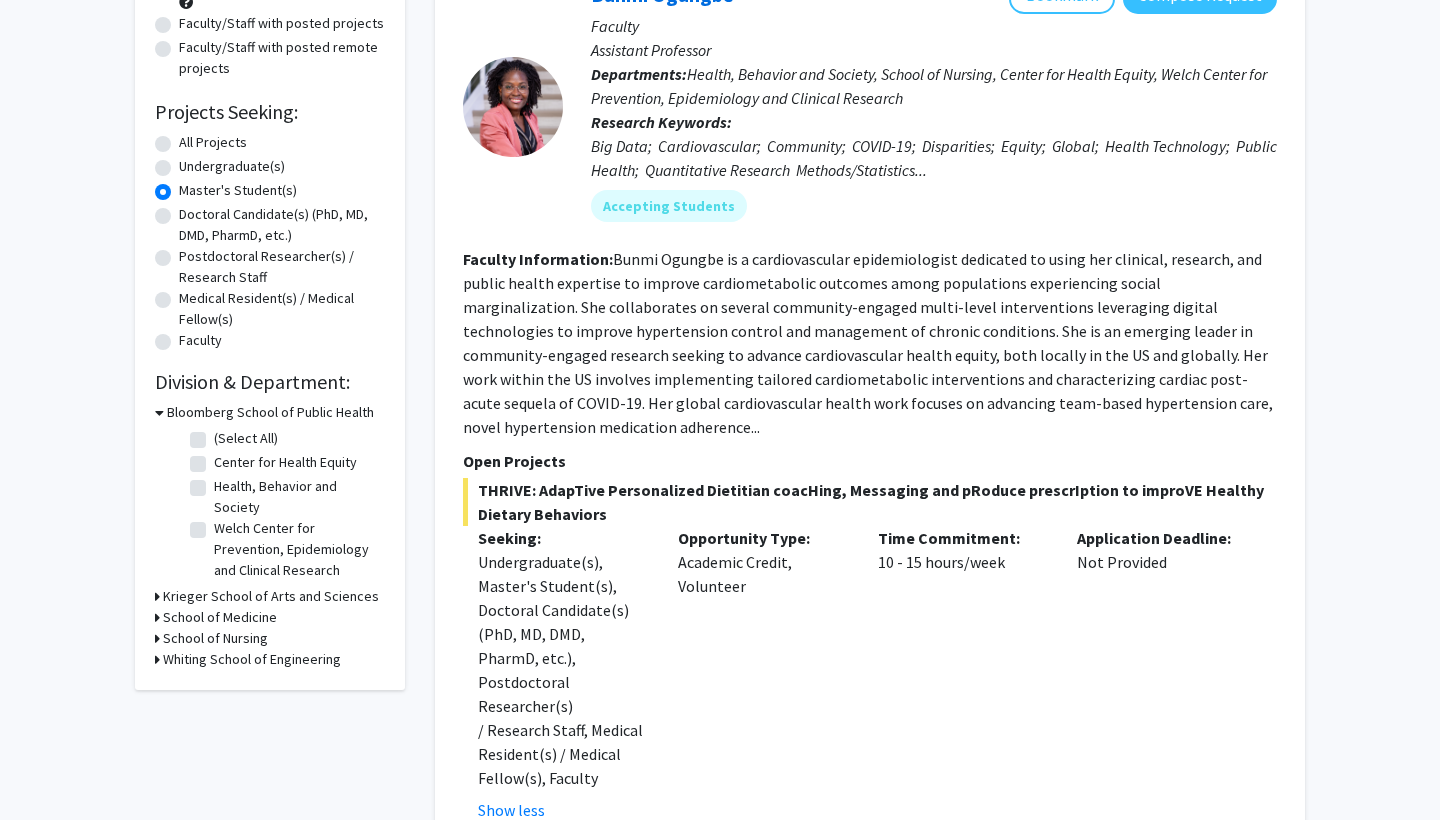 scroll, scrollTop: 303, scrollLeft: 0, axis: vertical 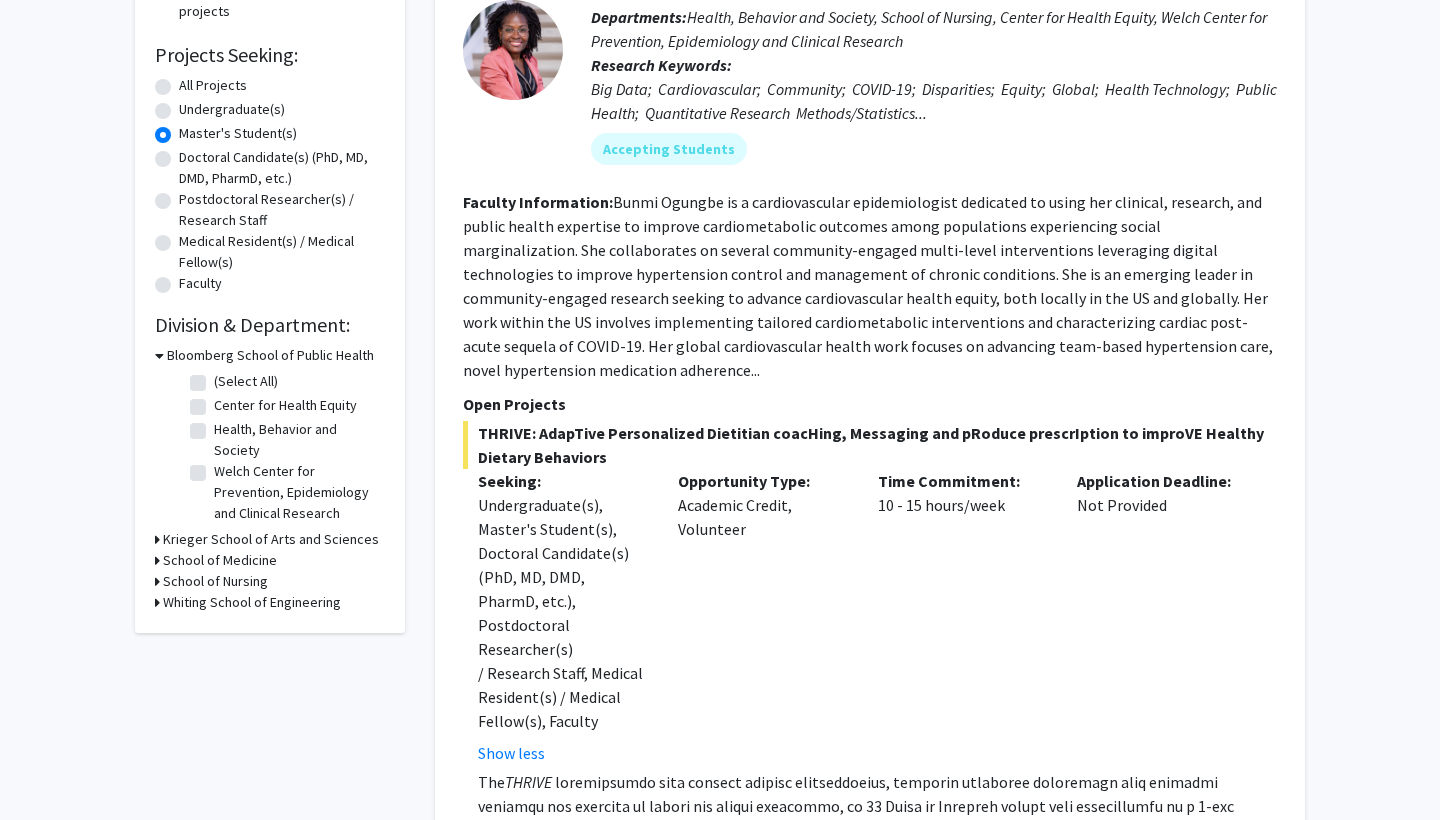 click on "School of Medicine" at bounding box center (220, 560) 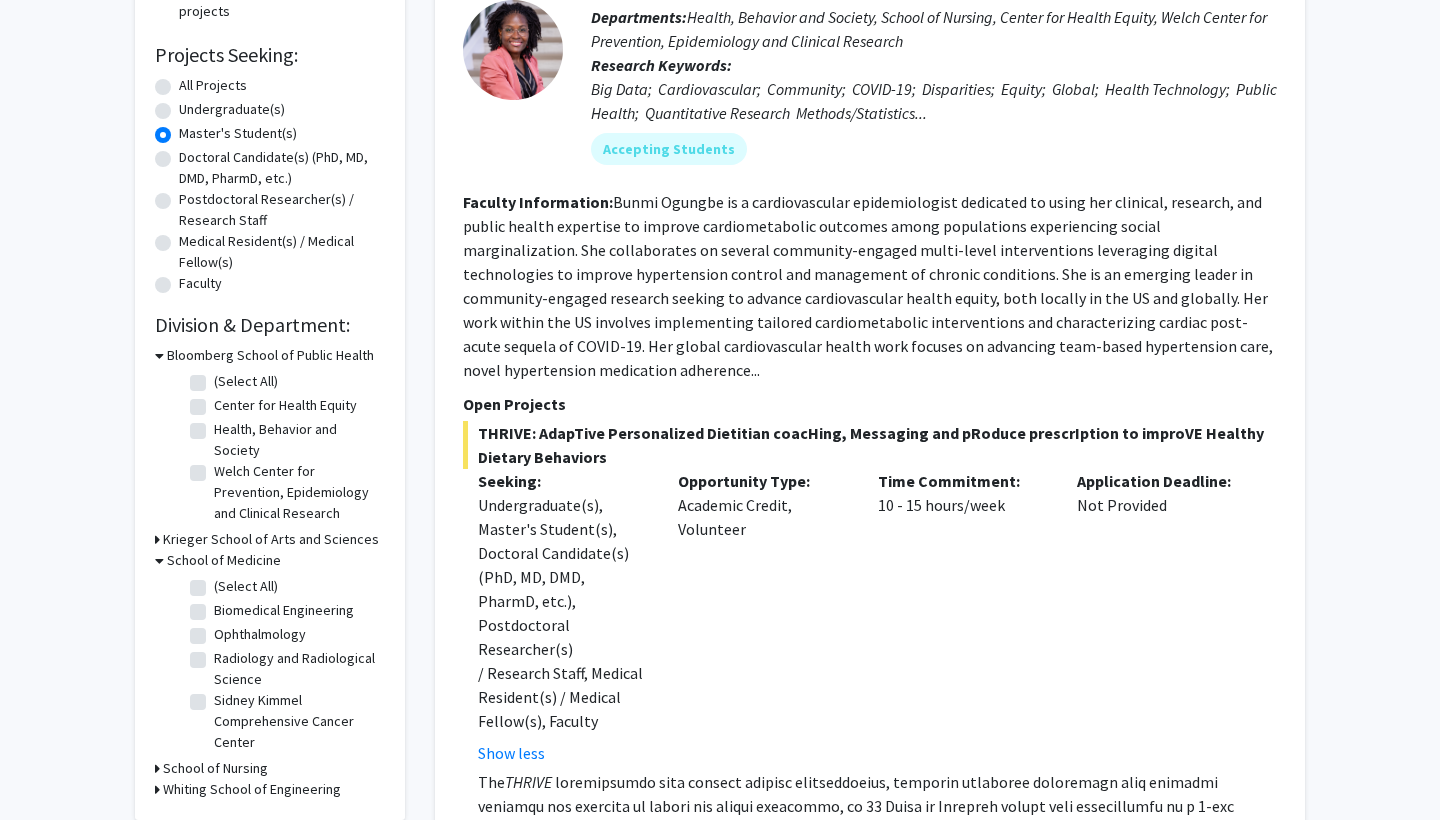 click 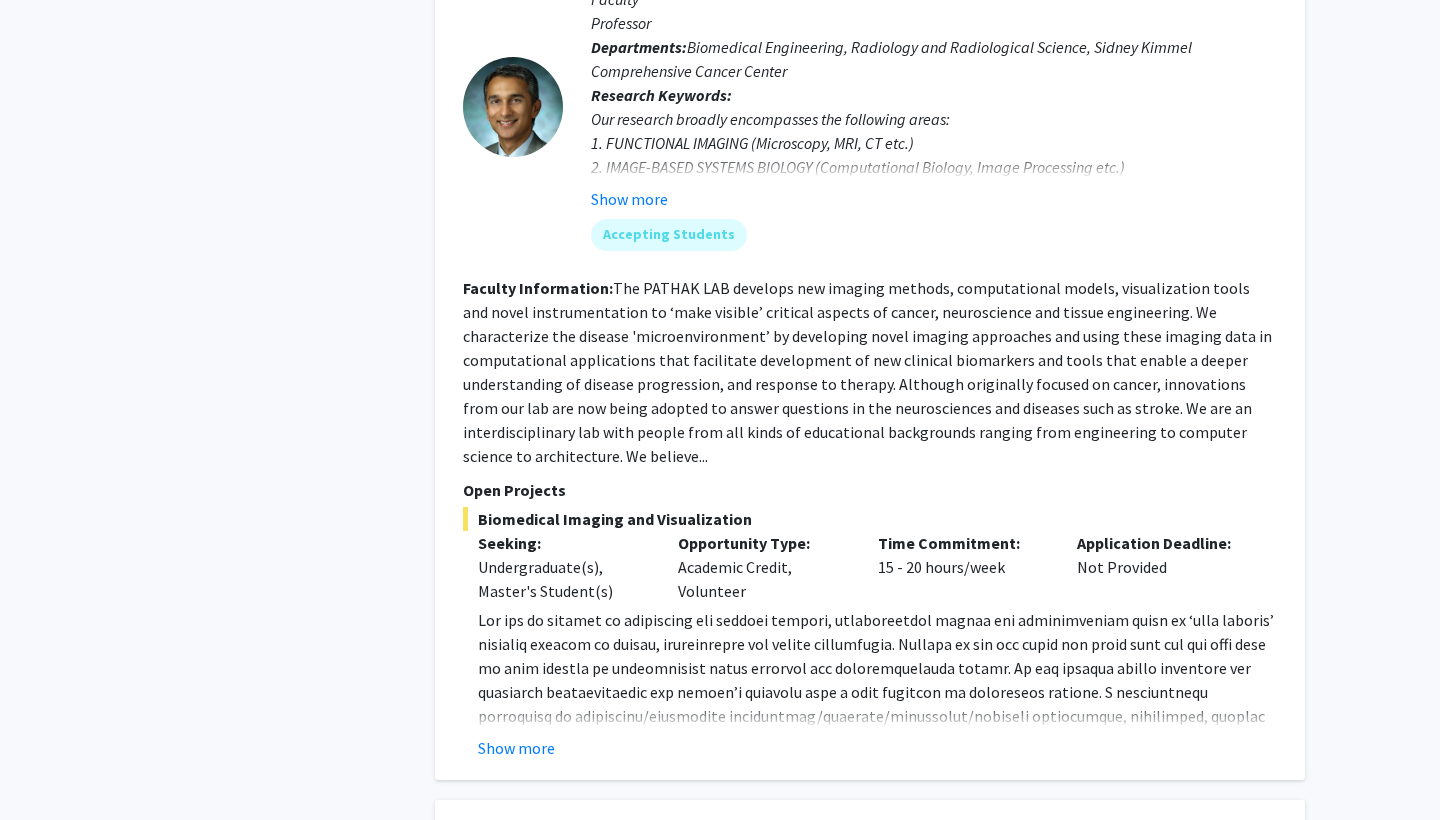 scroll, scrollTop: 5890, scrollLeft: 0, axis: vertical 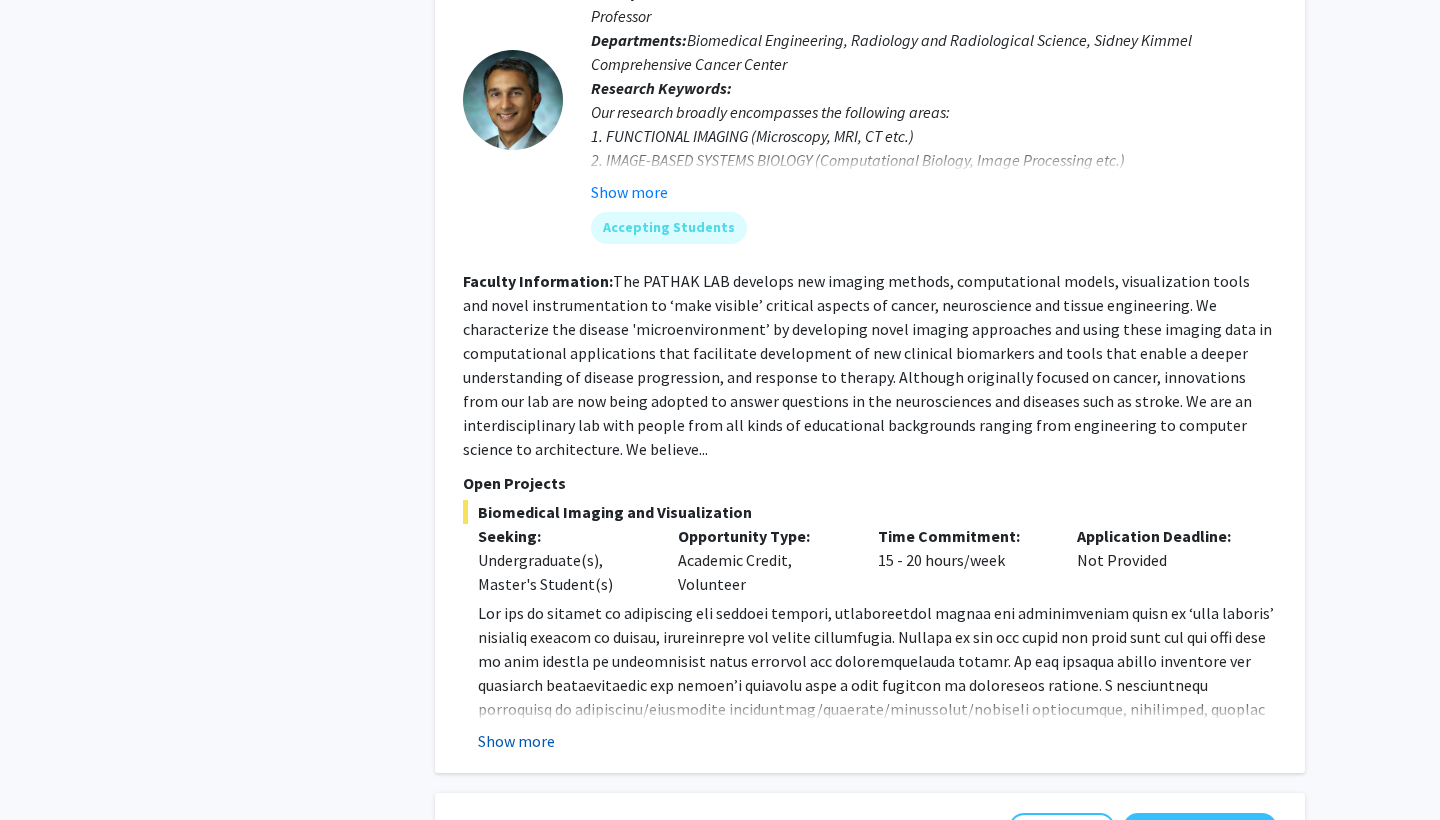 click on "Show more" 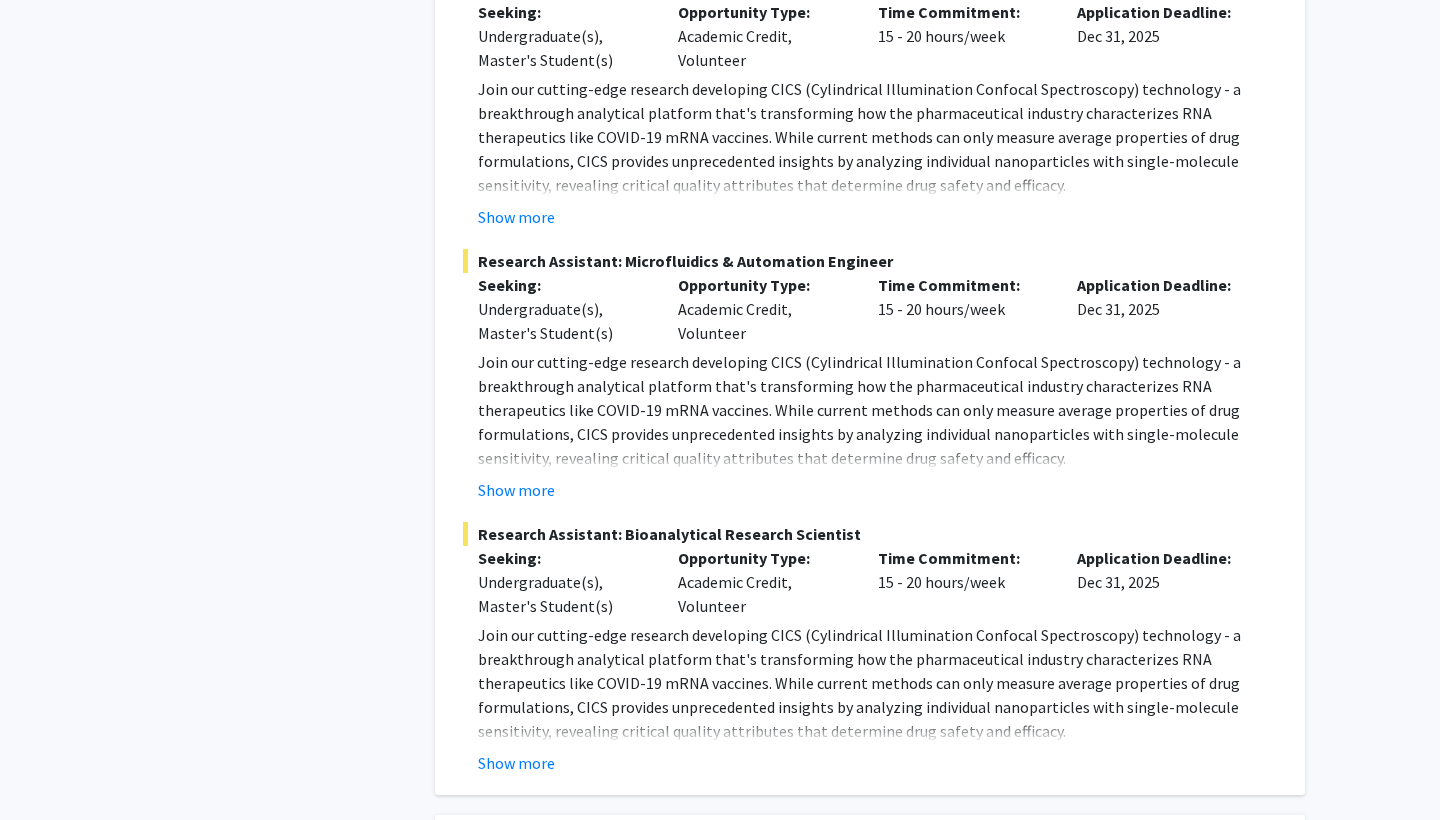 scroll, scrollTop: 7888, scrollLeft: 0, axis: vertical 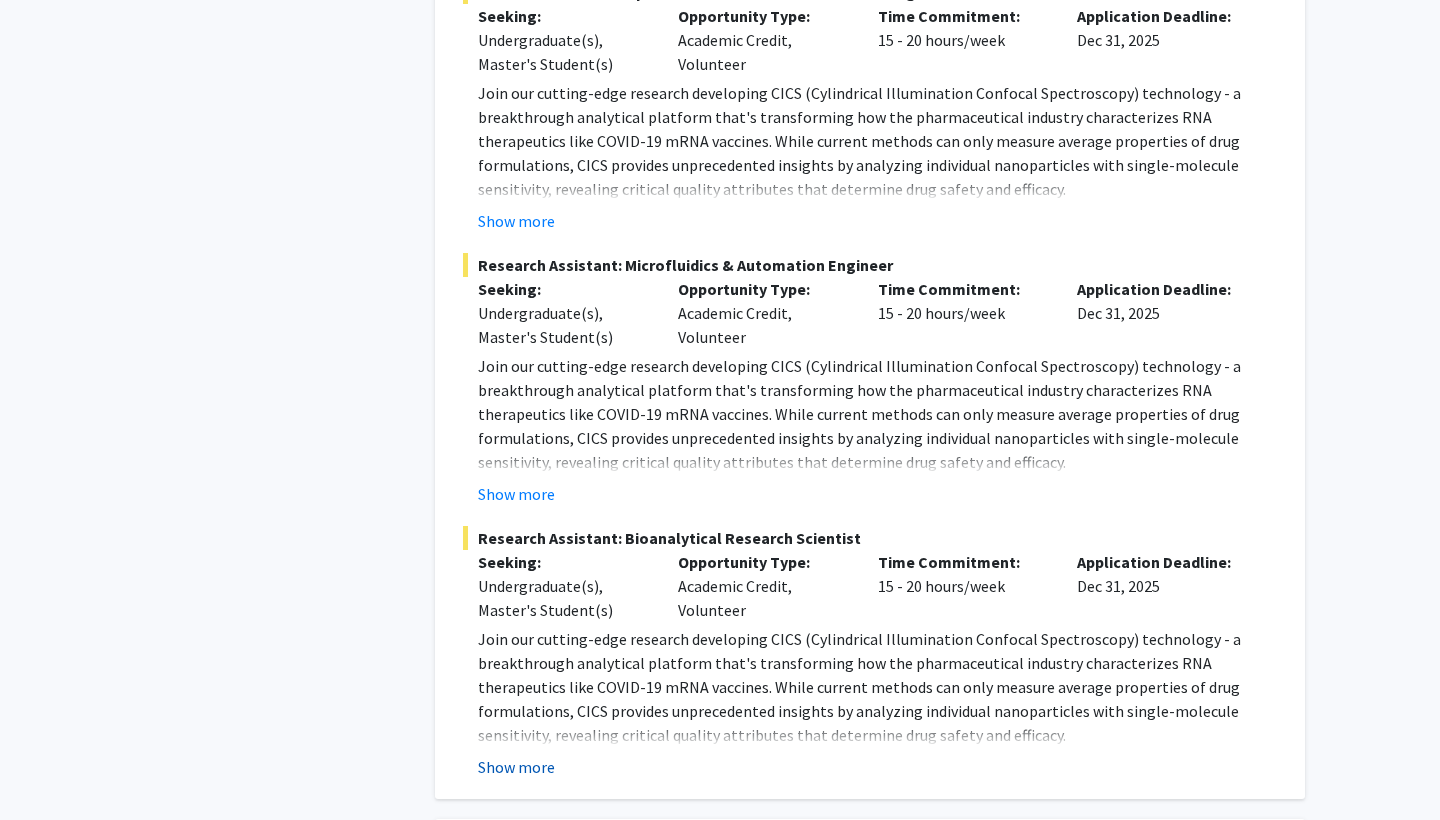 click on "Show more" 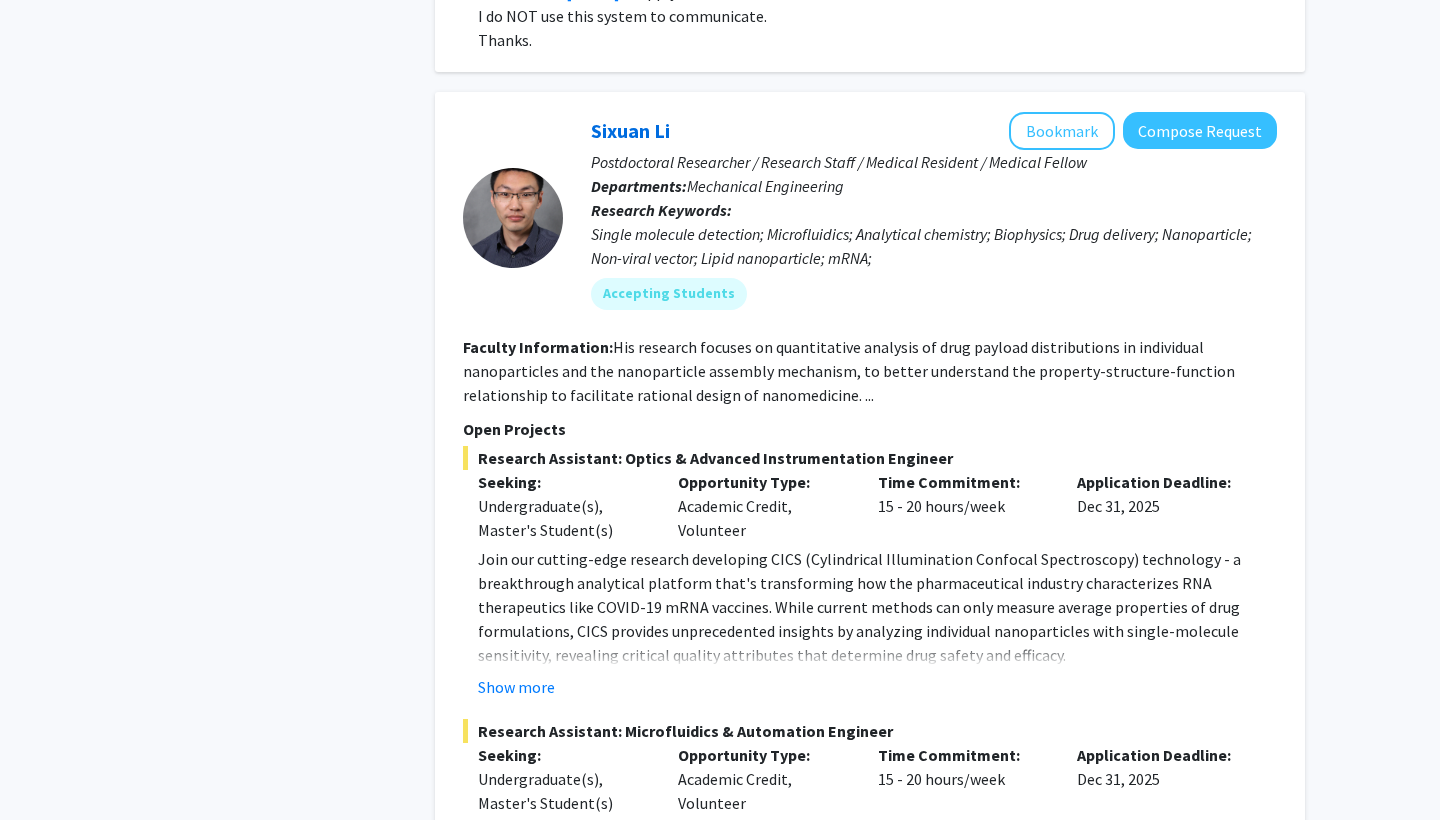 scroll, scrollTop: 7432, scrollLeft: 0, axis: vertical 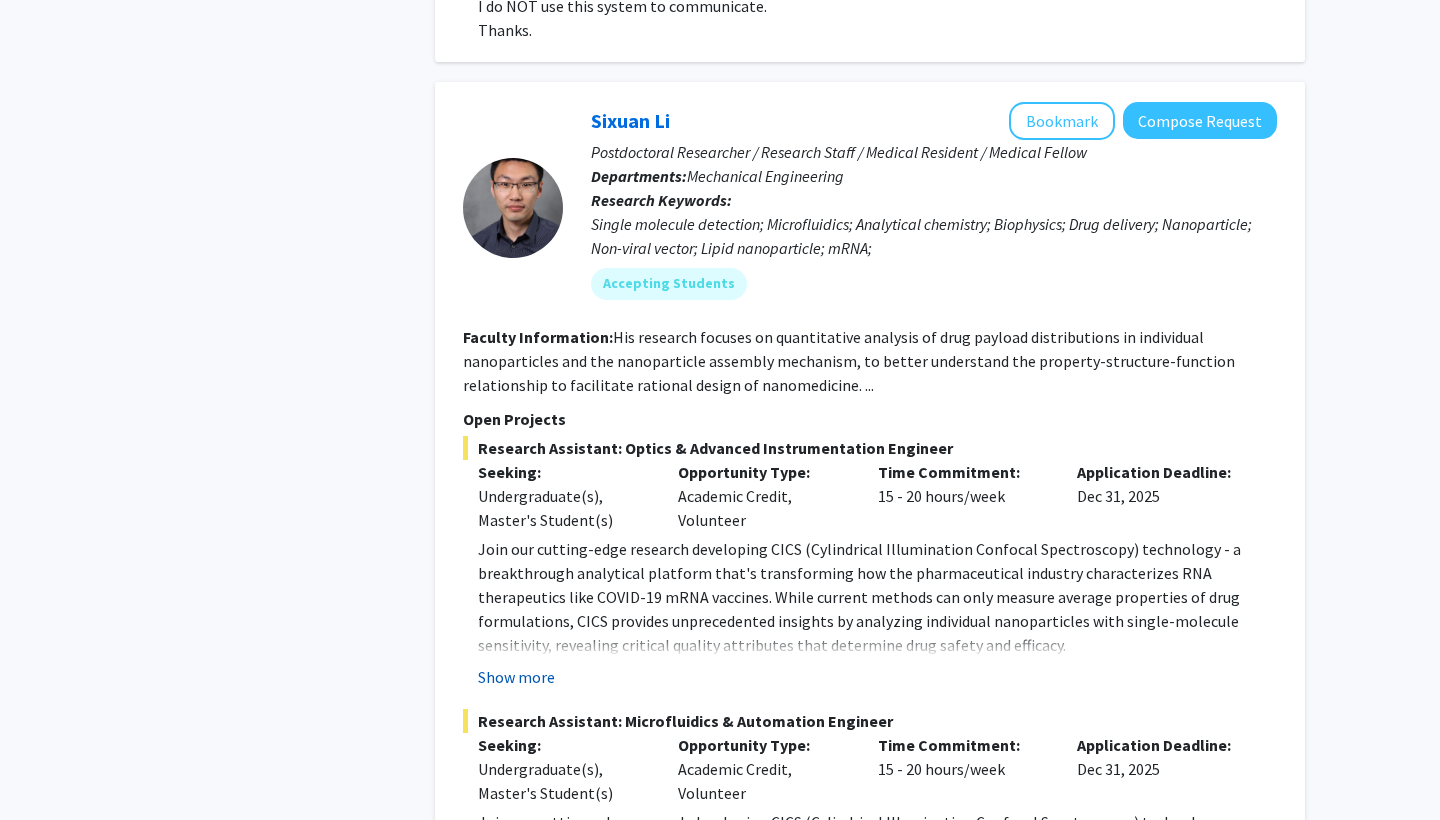 click on "Show more" 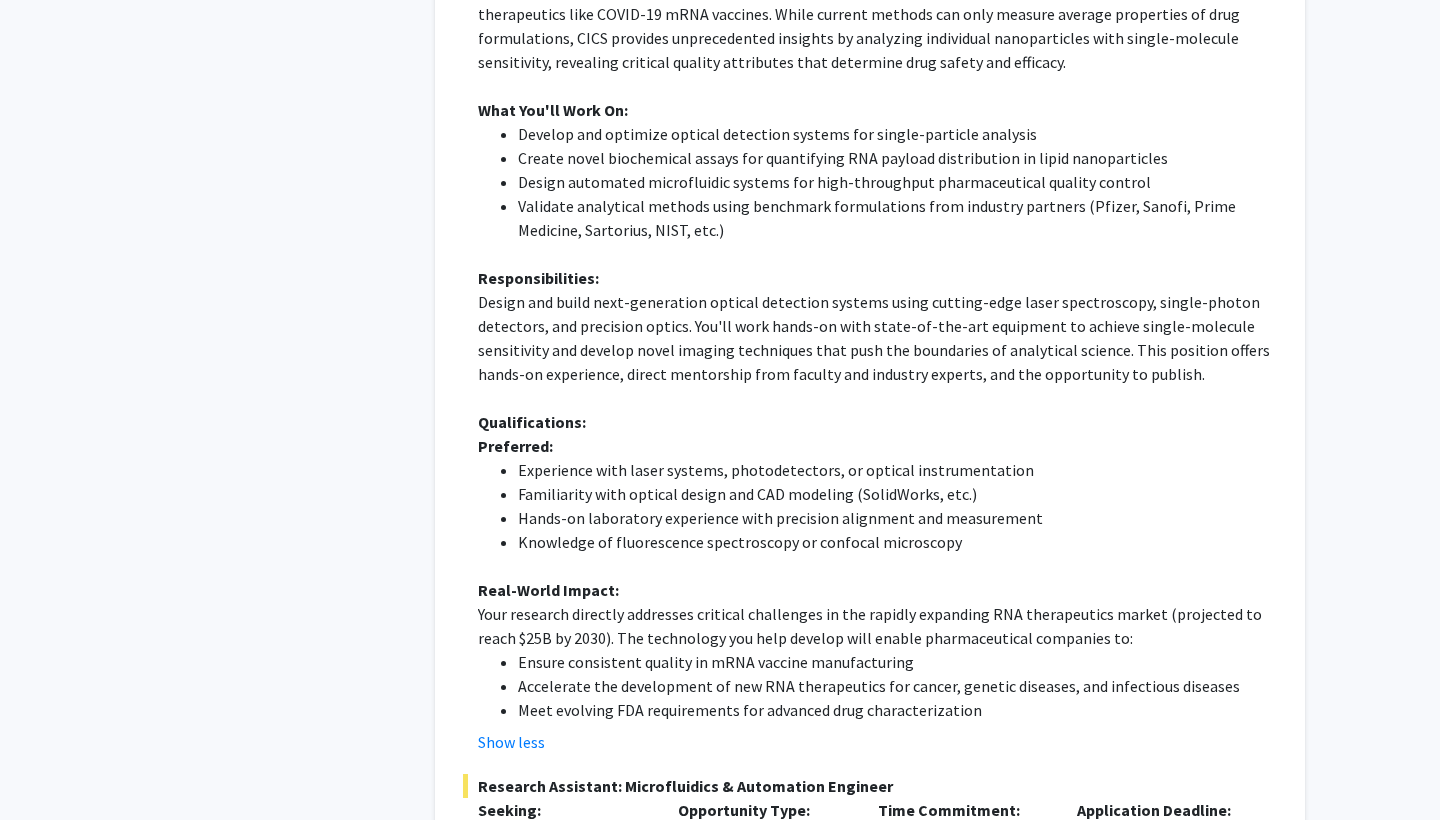 scroll, scrollTop: 8024, scrollLeft: 1, axis: both 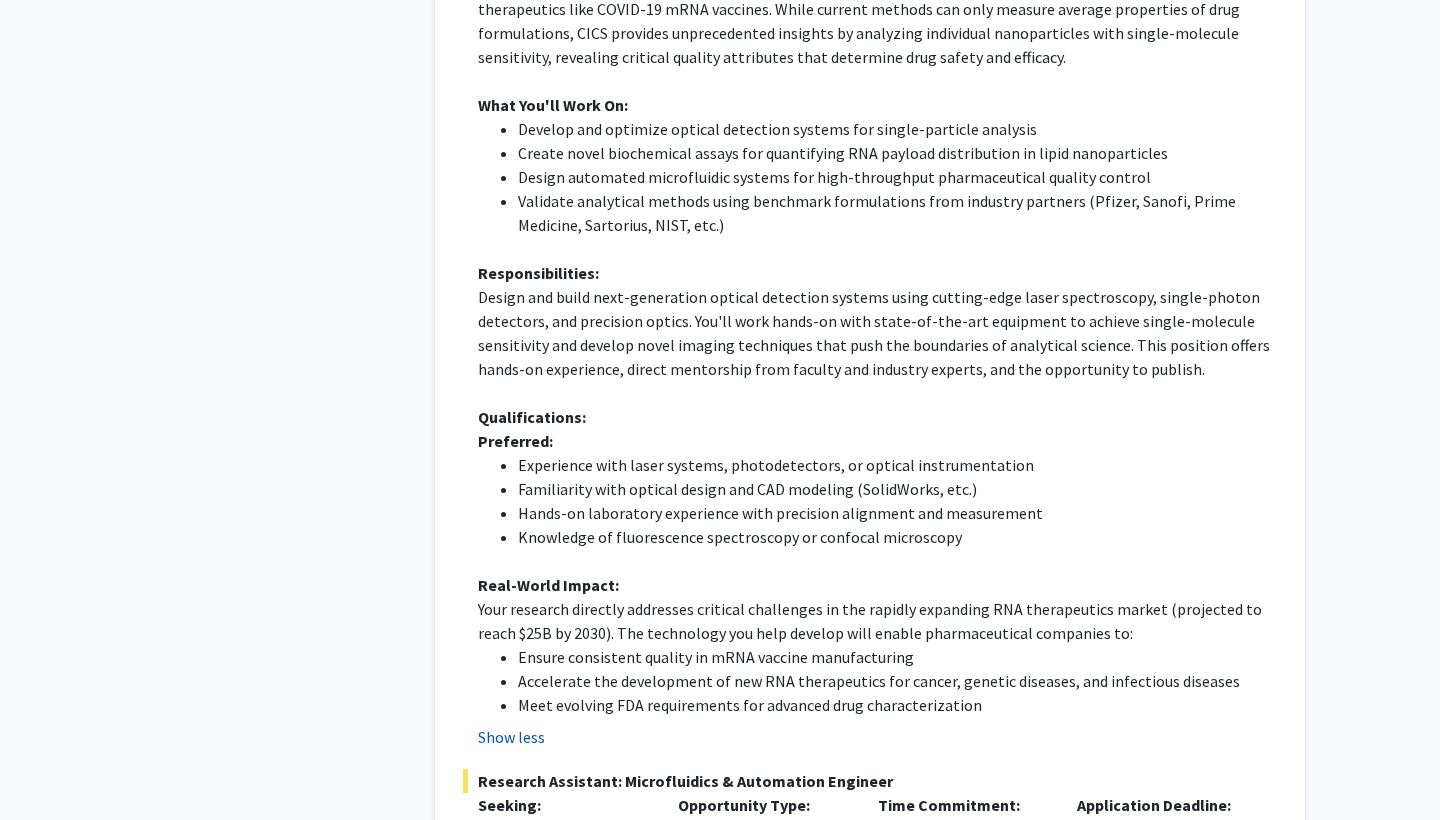 click on "Show less" 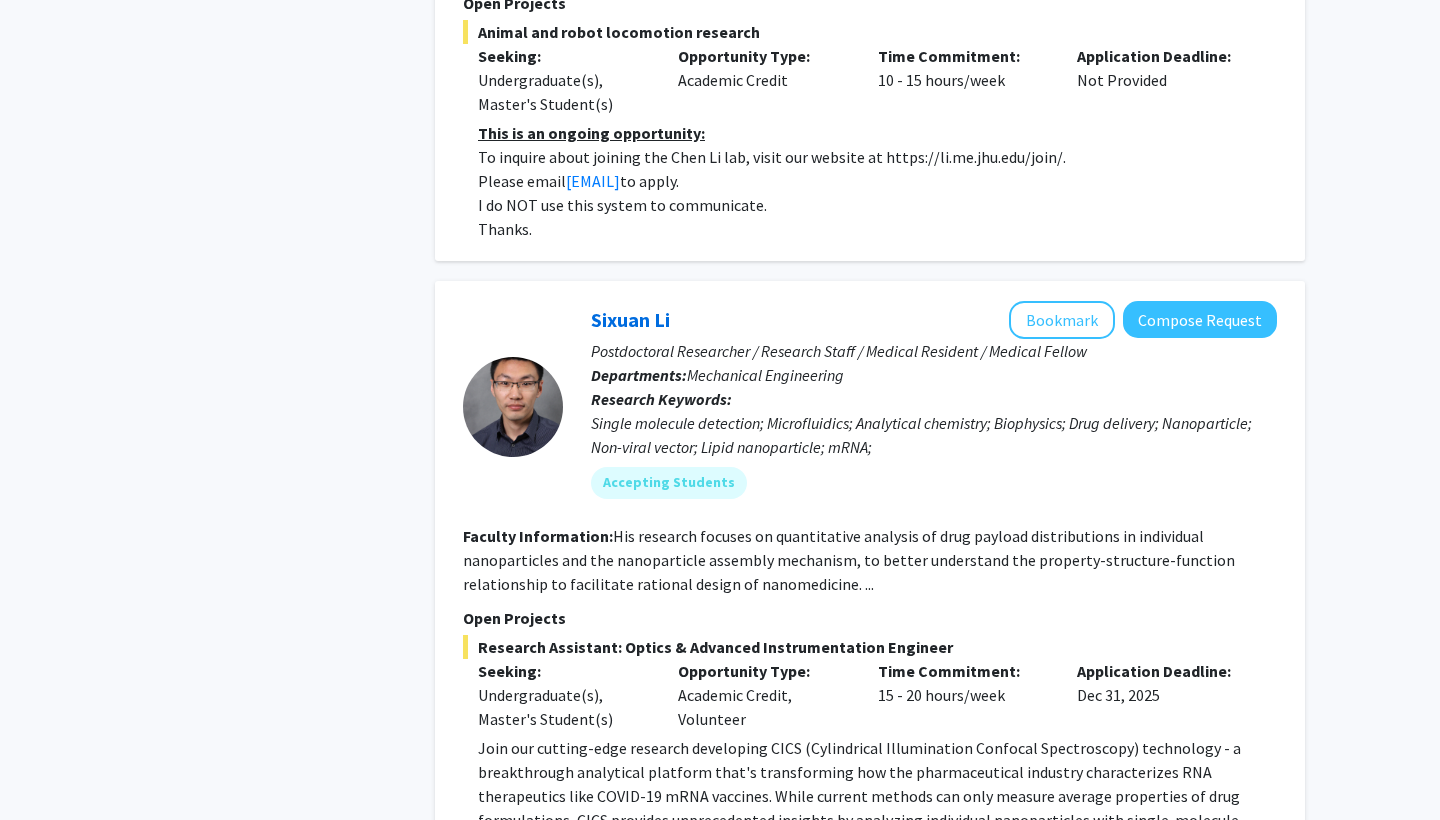 scroll, scrollTop: 7230, scrollLeft: 0, axis: vertical 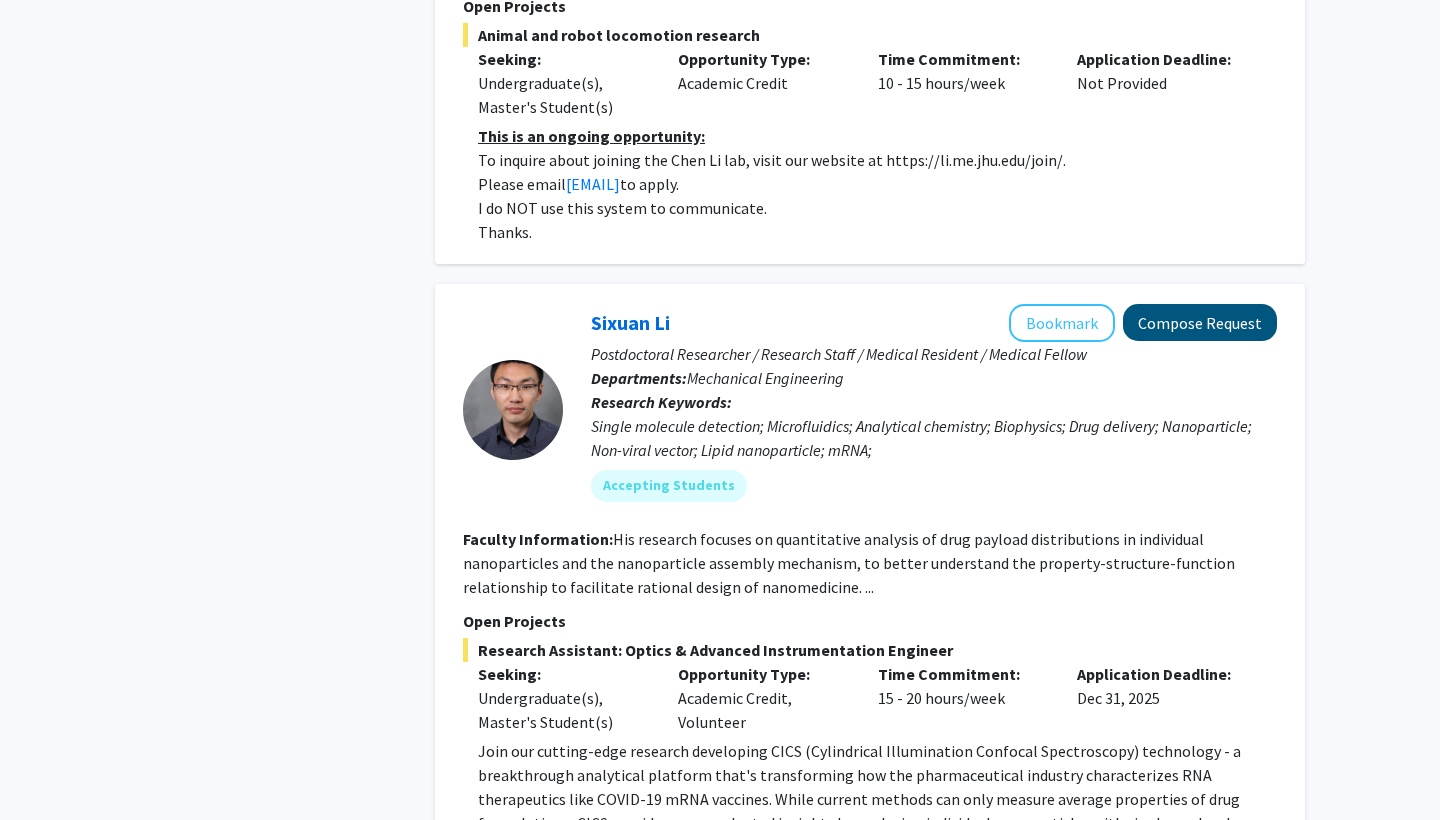 click on "Compose Request" 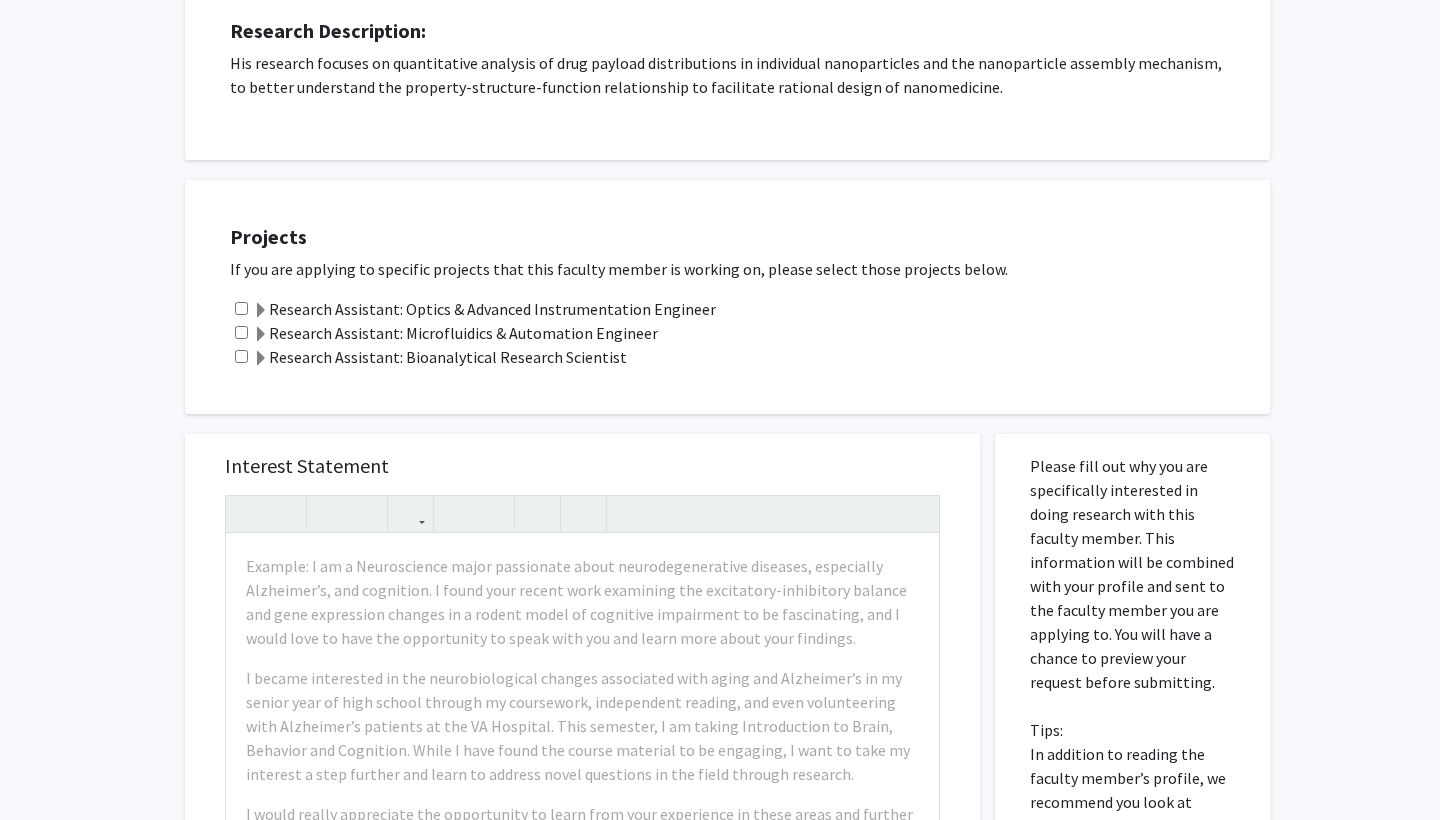 scroll, scrollTop: 381, scrollLeft: 0, axis: vertical 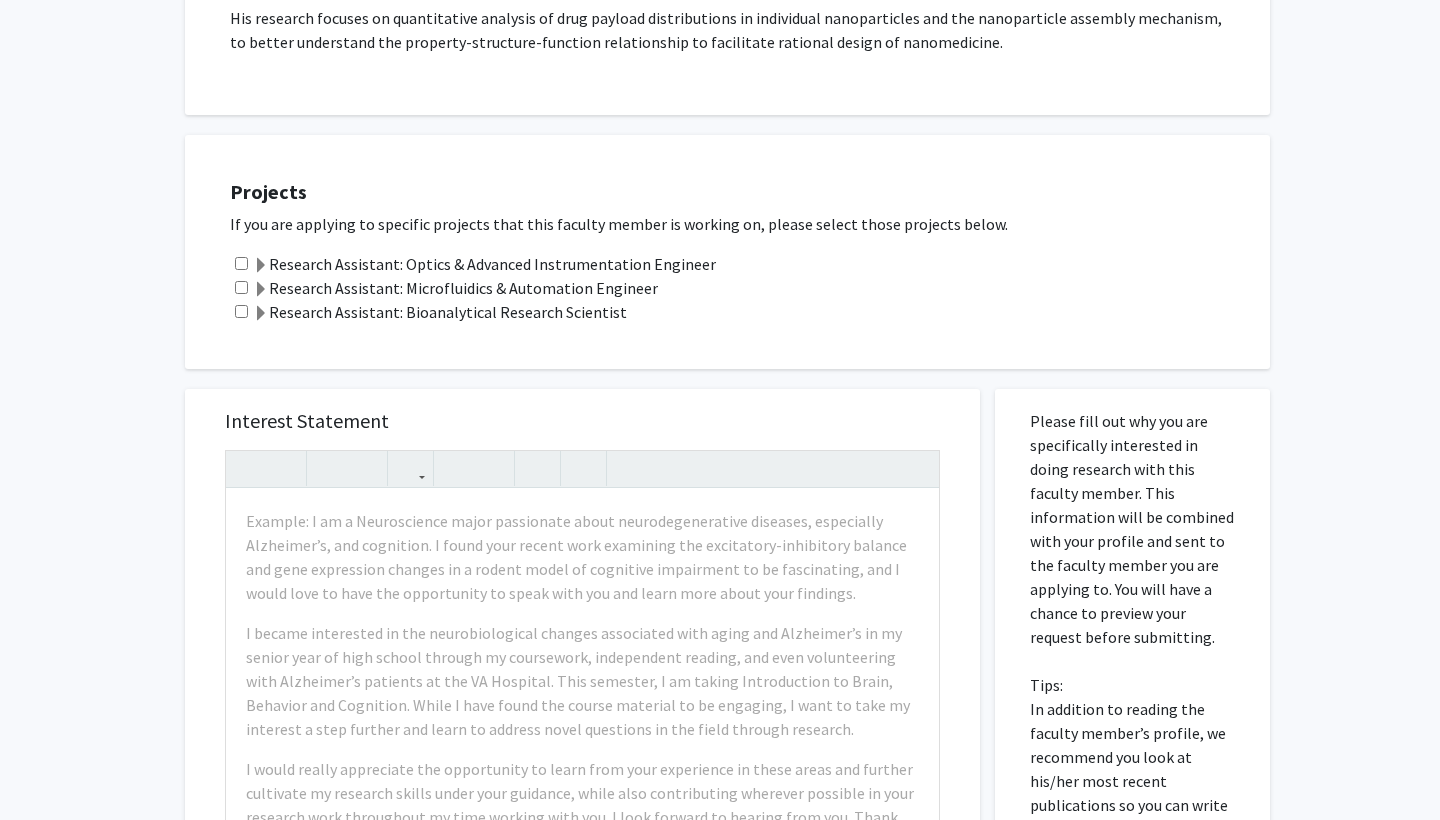 click 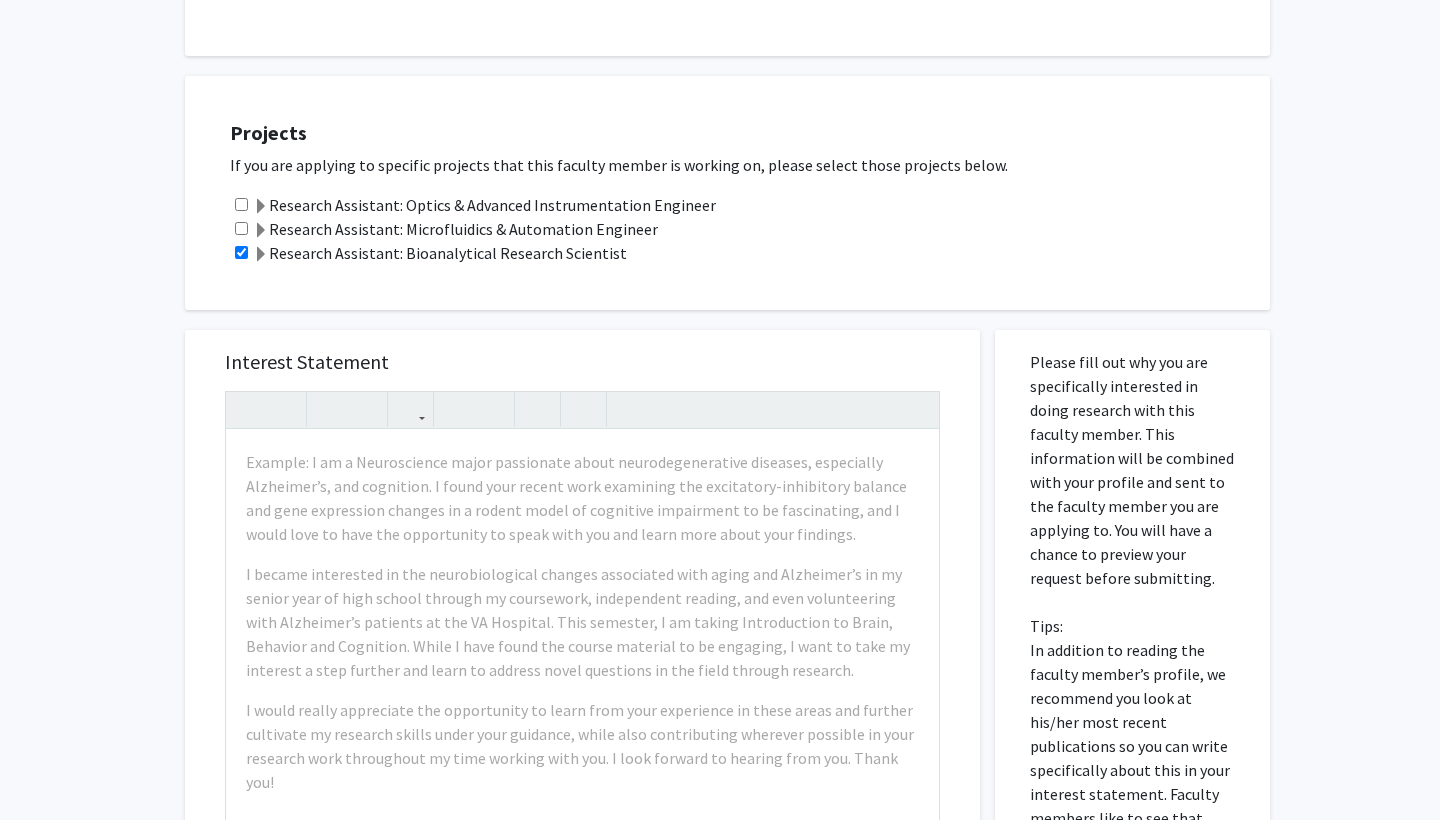 scroll, scrollTop: 481, scrollLeft: 0, axis: vertical 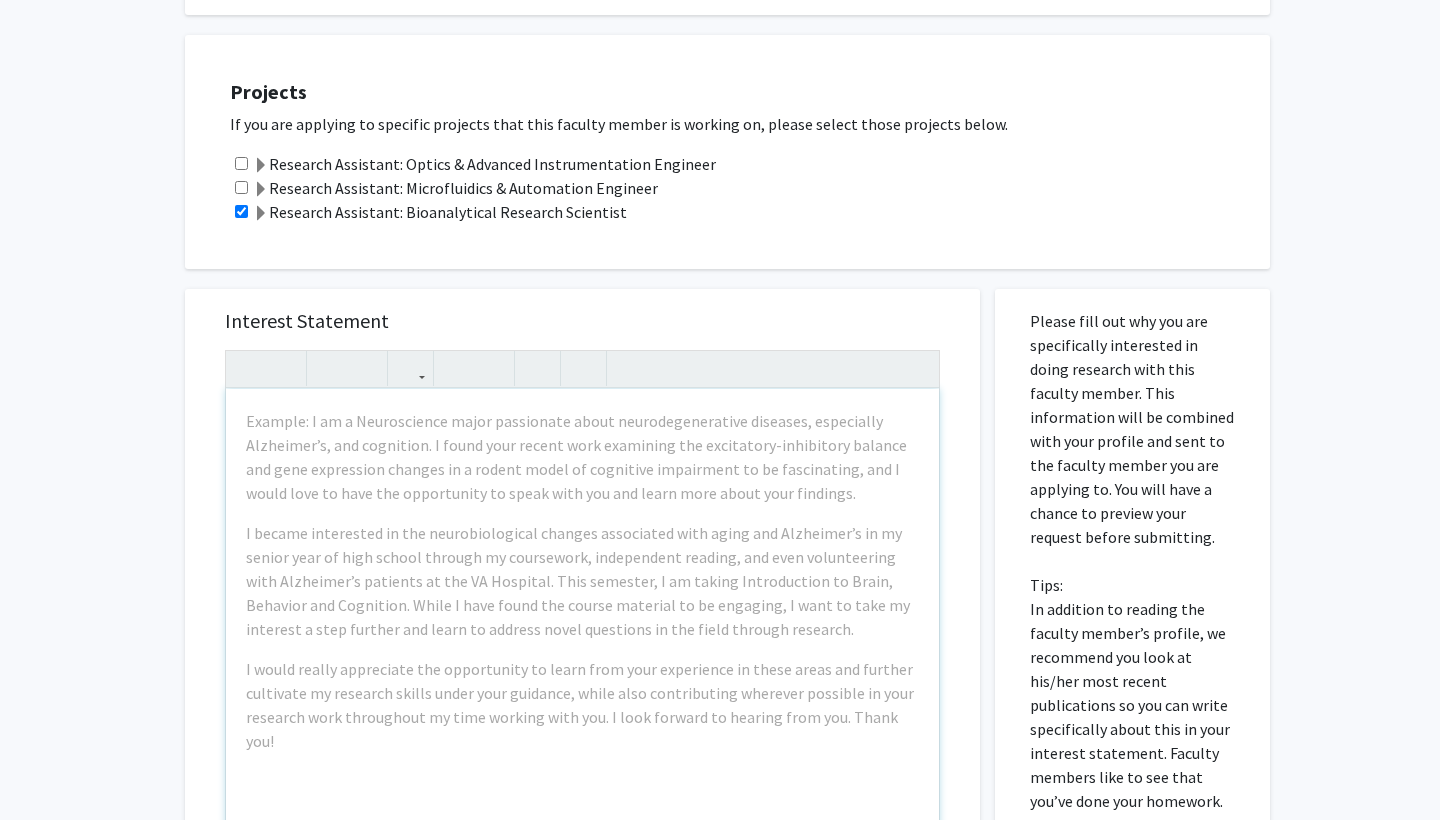click on "Example: I am a Neuroscience major passionate about neurodegenerative diseases, especially Alzheimer’s, and cognition. I found your recent work examining the excitatory-inhibitory balance and gene expression changes in a rodent model of cognitive impairment to be fascinating, and I would love to have the opportunity to speak with you and learn more about your findings.   I became interested in the neurobiological changes associated with aging and Alzheimer’s in my senior year of high school through my coursework, independent reading, and even volunteering with Alzheimer’s patients at the VA Hospital. This semester, I am taking Introduction to Brain, Behavior and Cognition. While I have found the course material to be engaging, I want to take my interest a step further and learn to address novel questions in the field through research." at bounding box center (582, 618) 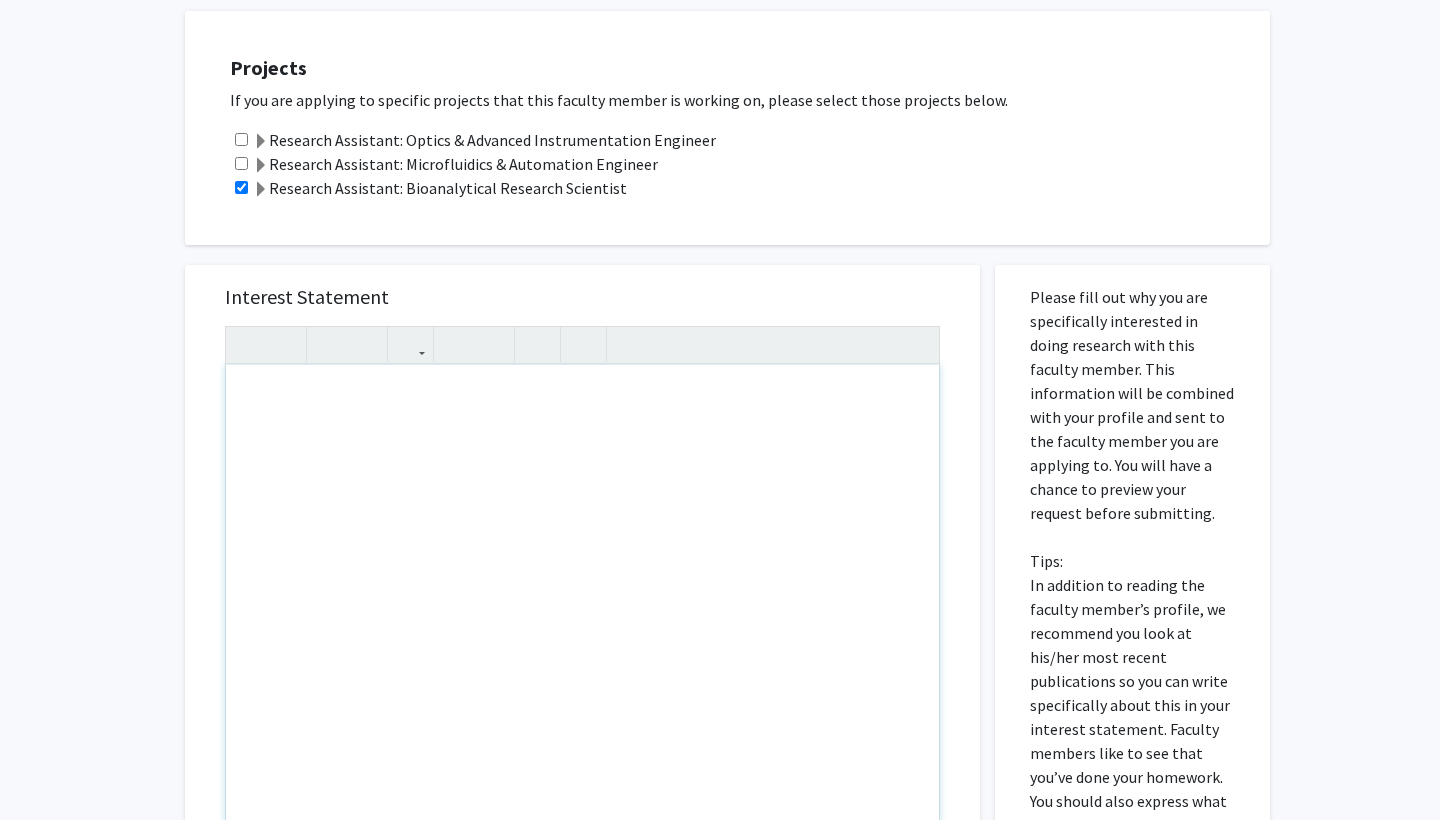 scroll, scrollTop: 524, scrollLeft: 0, axis: vertical 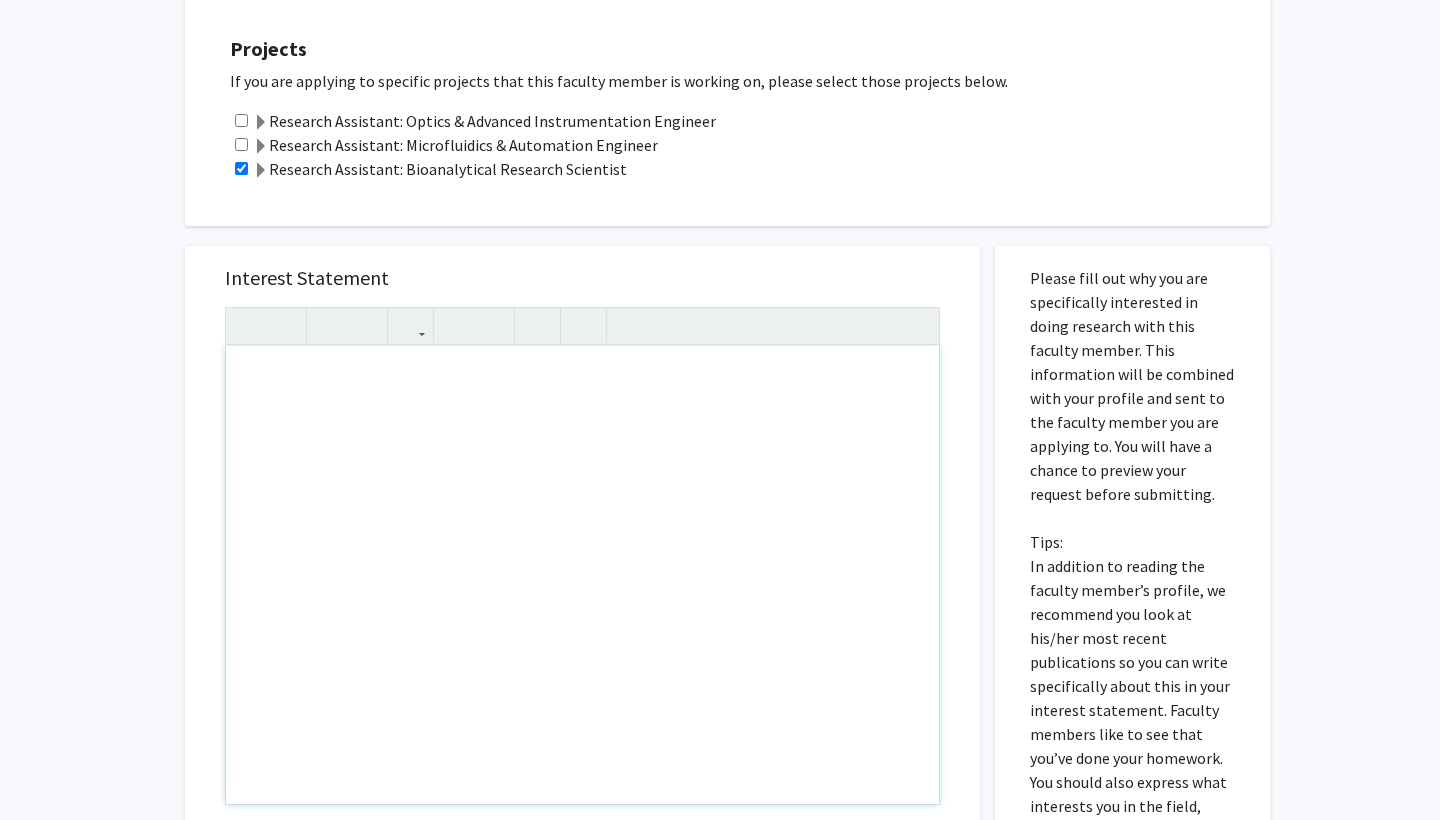 type 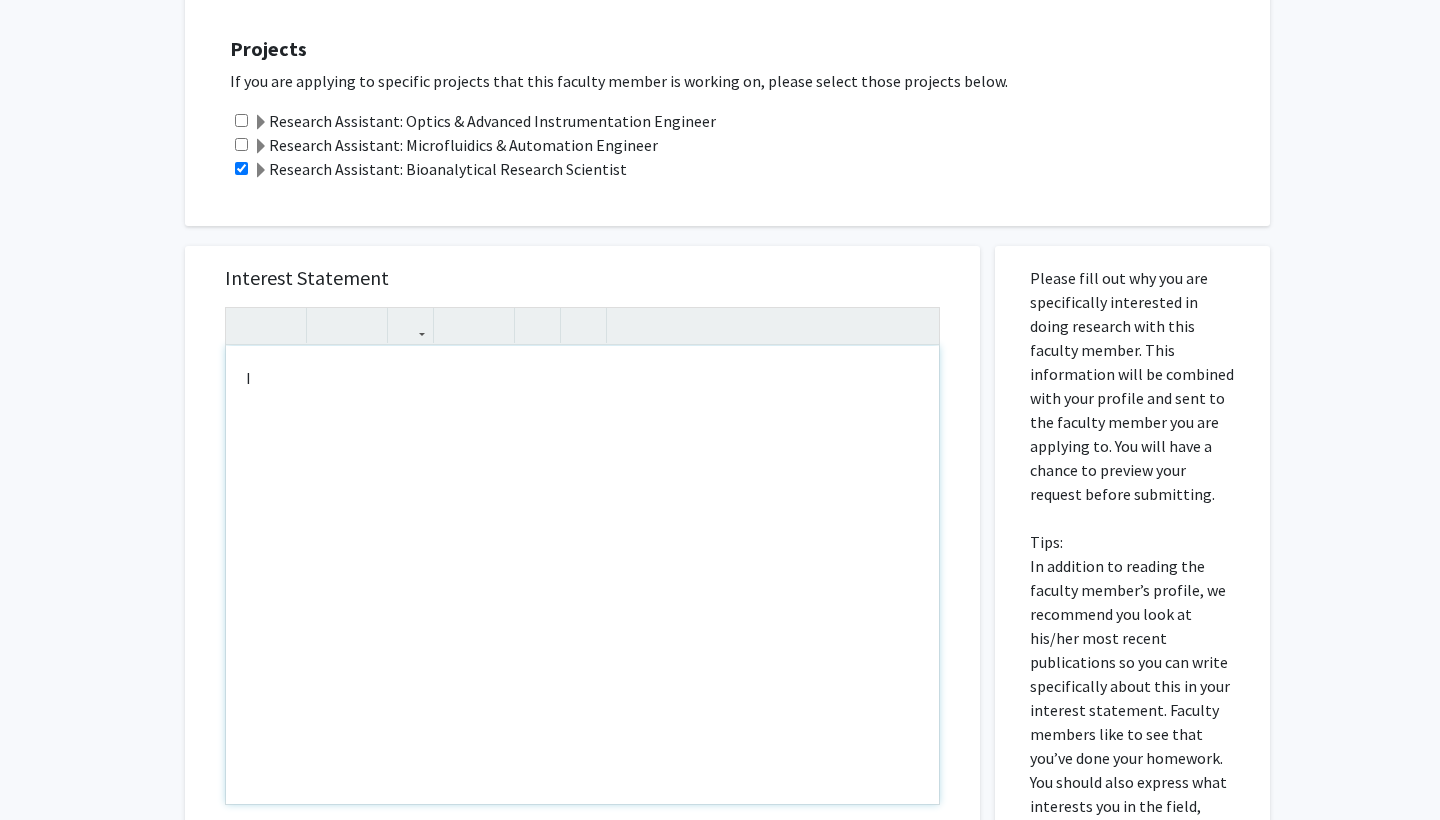 type on "I" 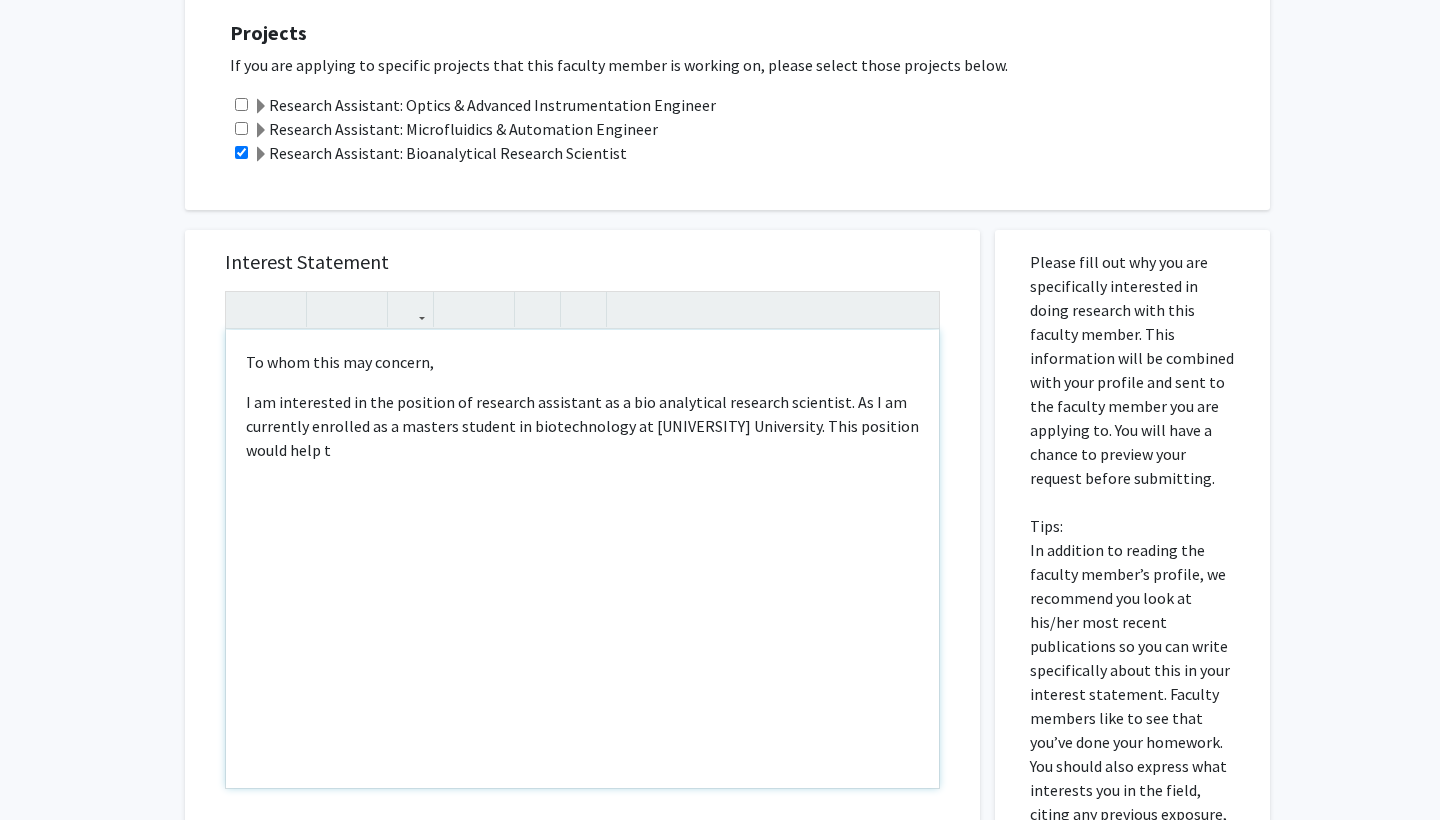 scroll, scrollTop: 543, scrollLeft: 0, axis: vertical 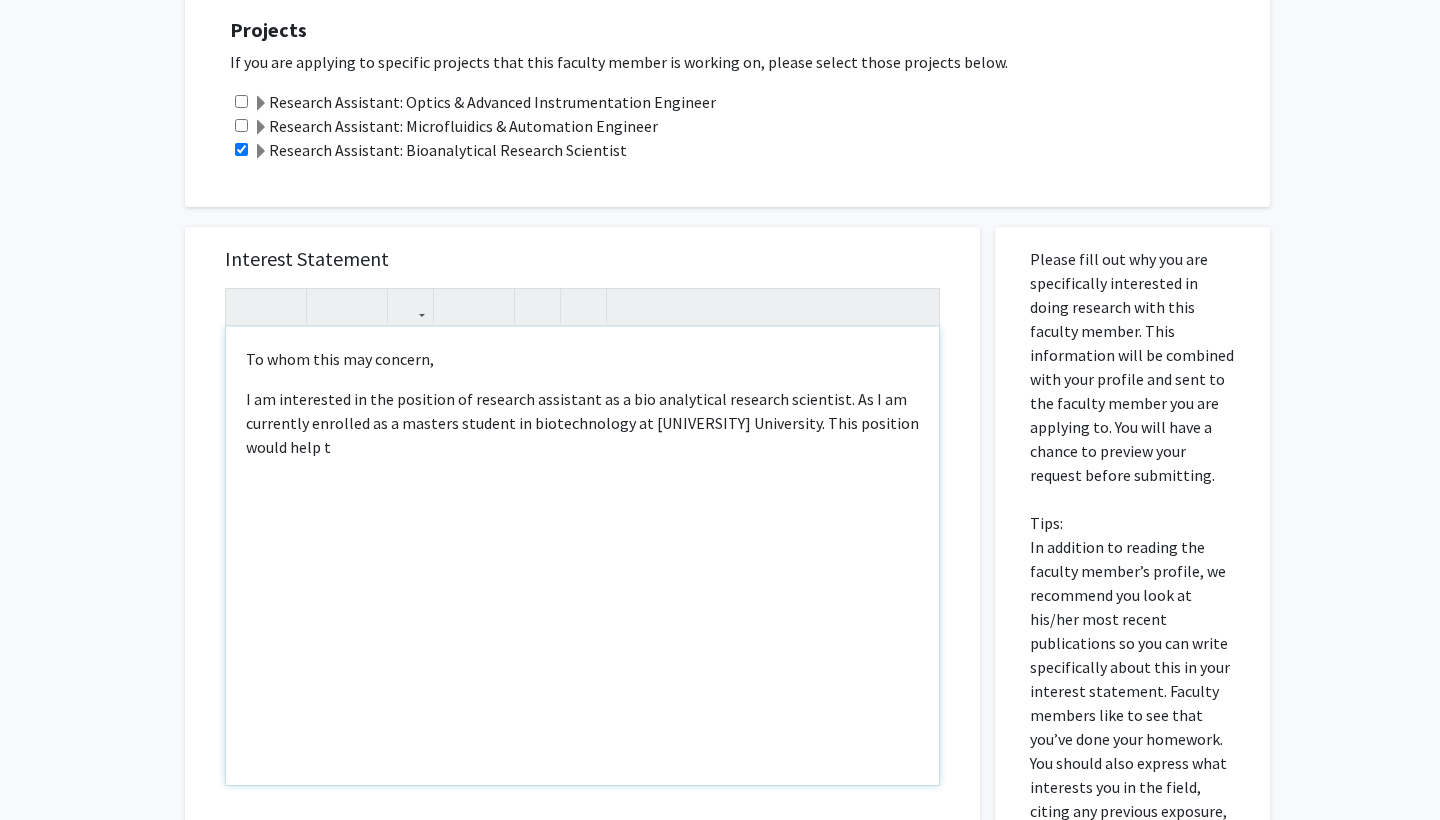 drag, startPoint x: 247, startPoint y: 407, endPoint x: 384, endPoint y: 465, distance: 148.77164 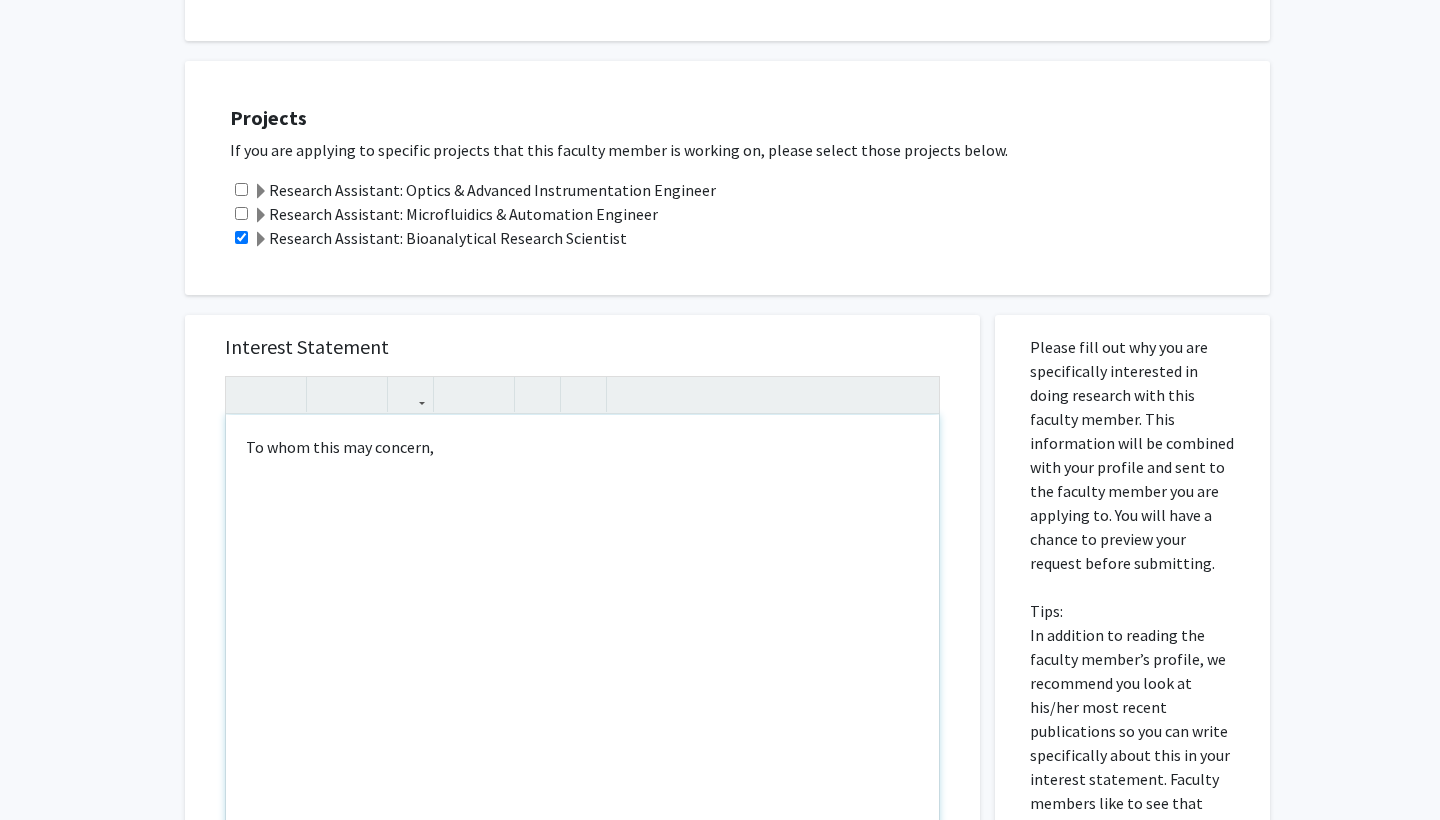 scroll, scrollTop: 458, scrollLeft: 0, axis: vertical 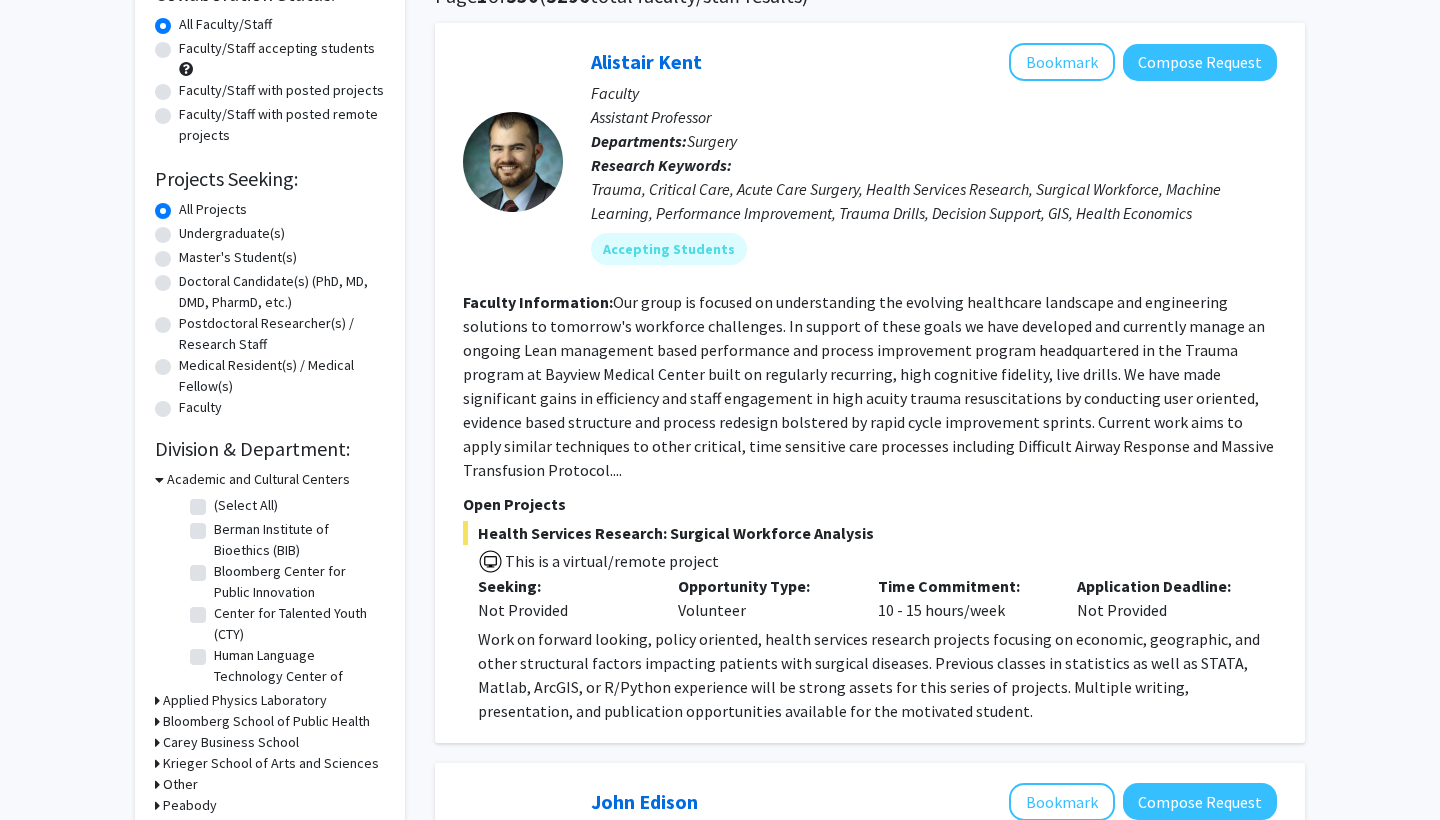 click on "Master's Student(s)" 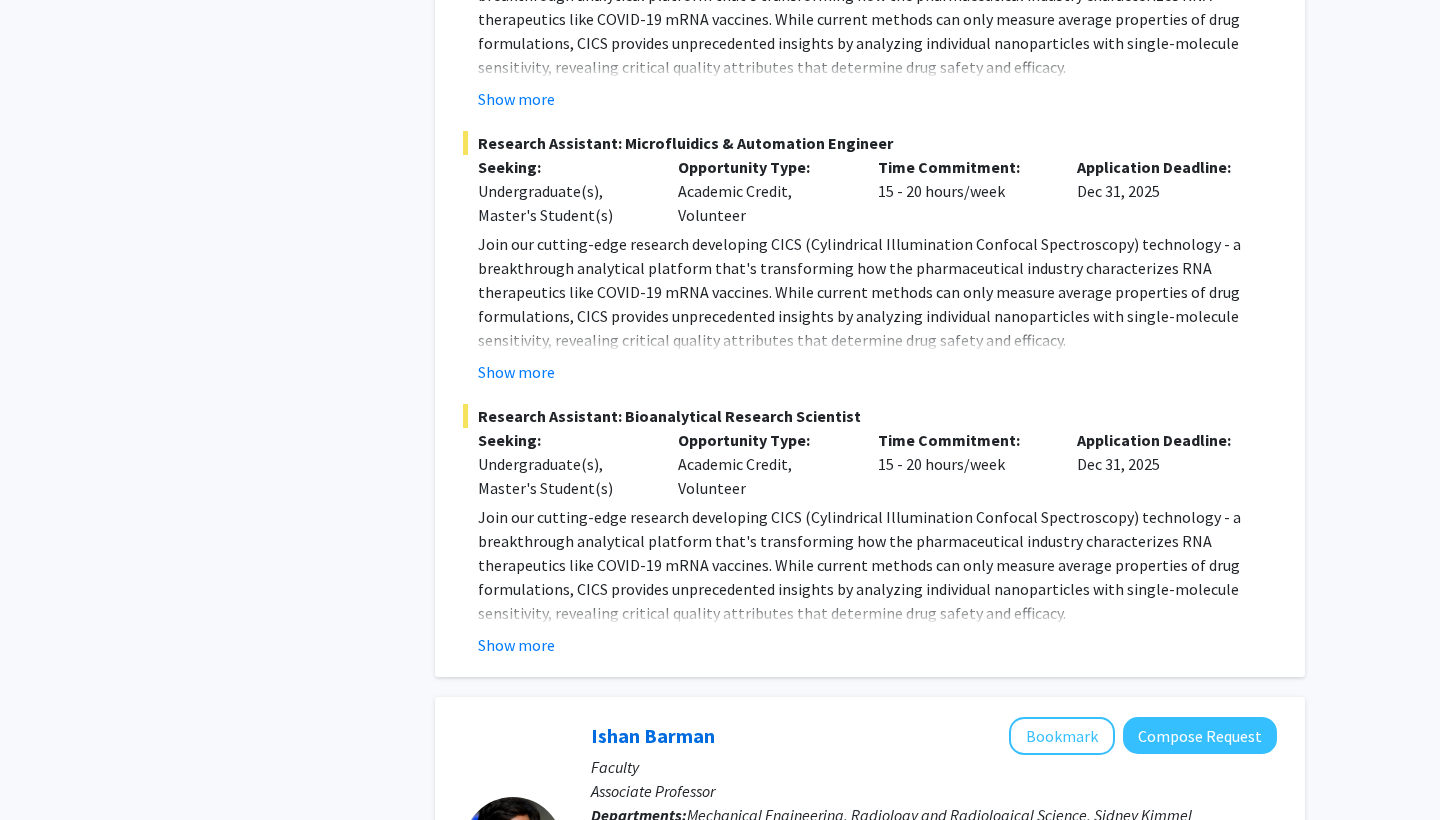 scroll, scrollTop: 6956, scrollLeft: 0, axis: vertical 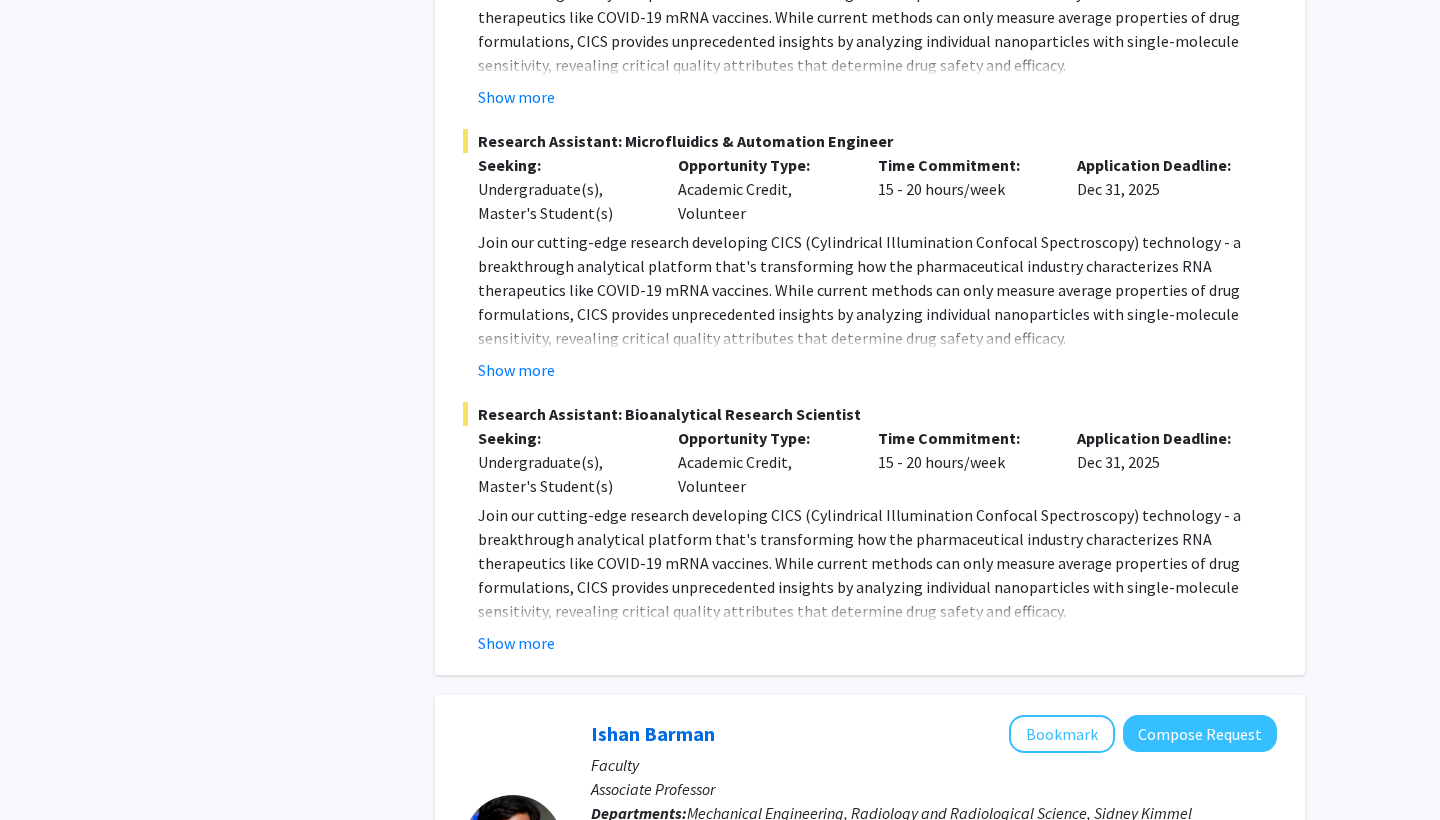 drag, startPoint x: 541, startPoint y: 623, endPoint x: 691, endPoint y: 396, distance: 272.0827 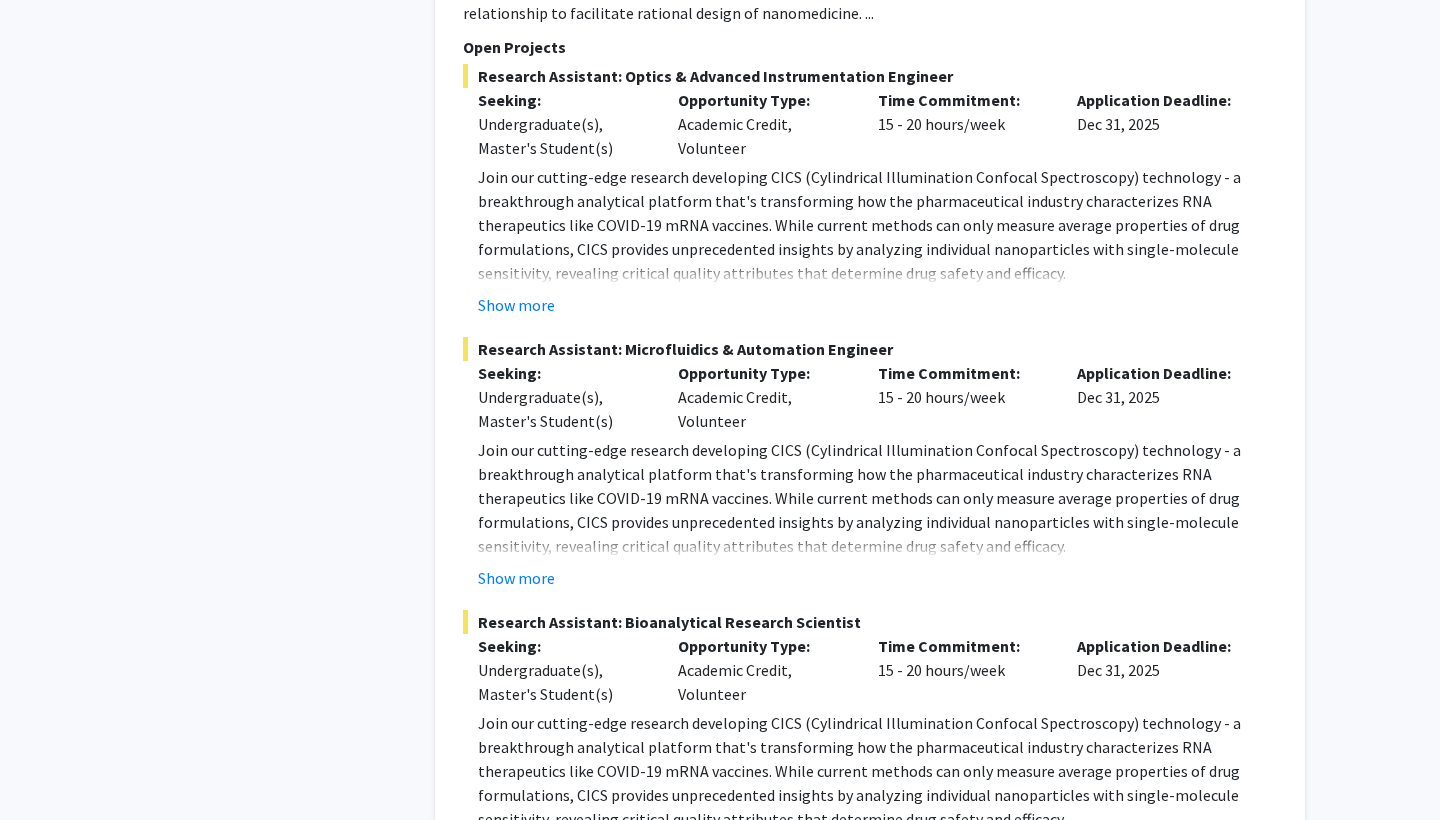 scroll, scrollTop: 6762, scrollLeft: 0, axis: vertical 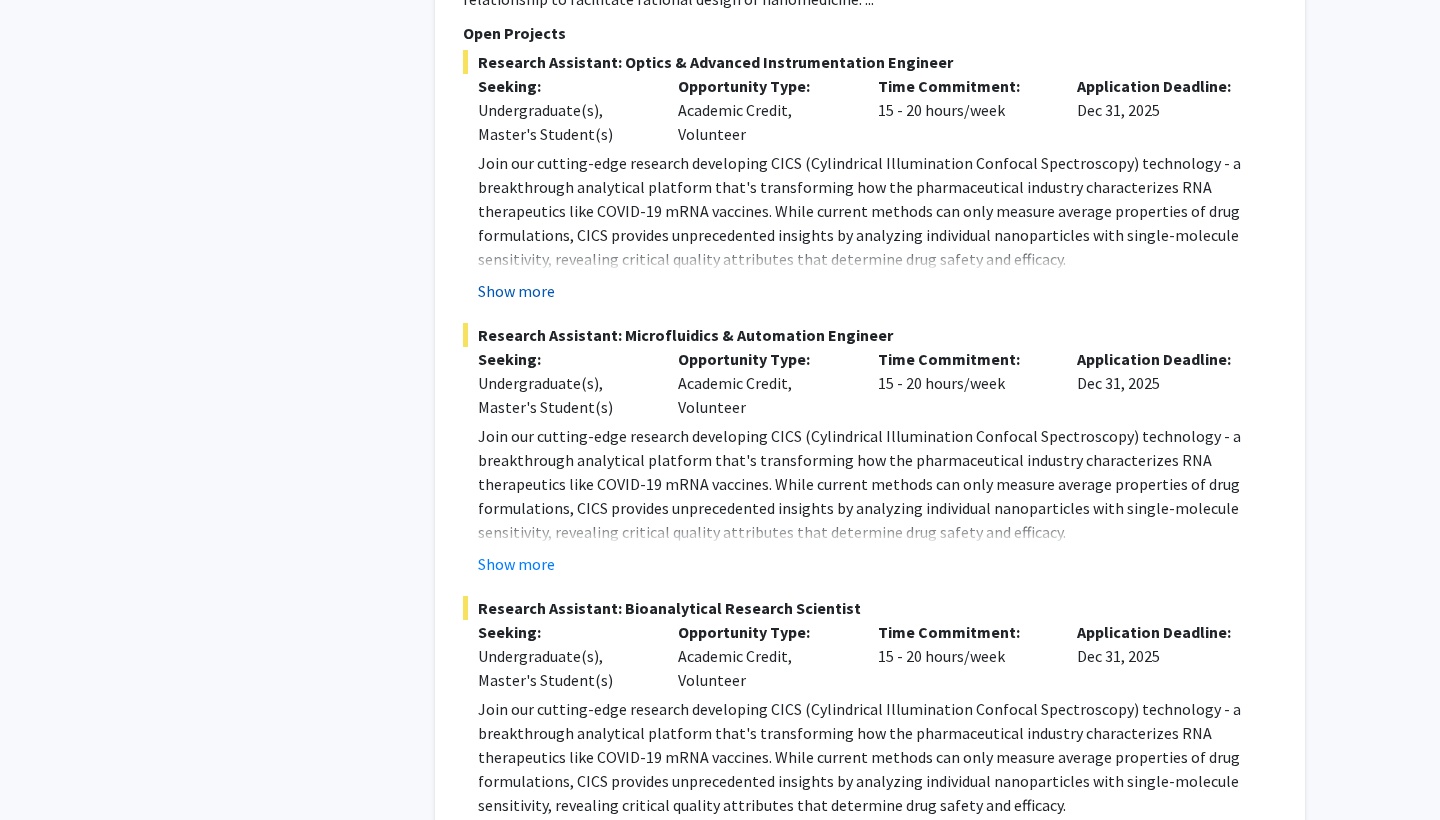 click on "Show more" 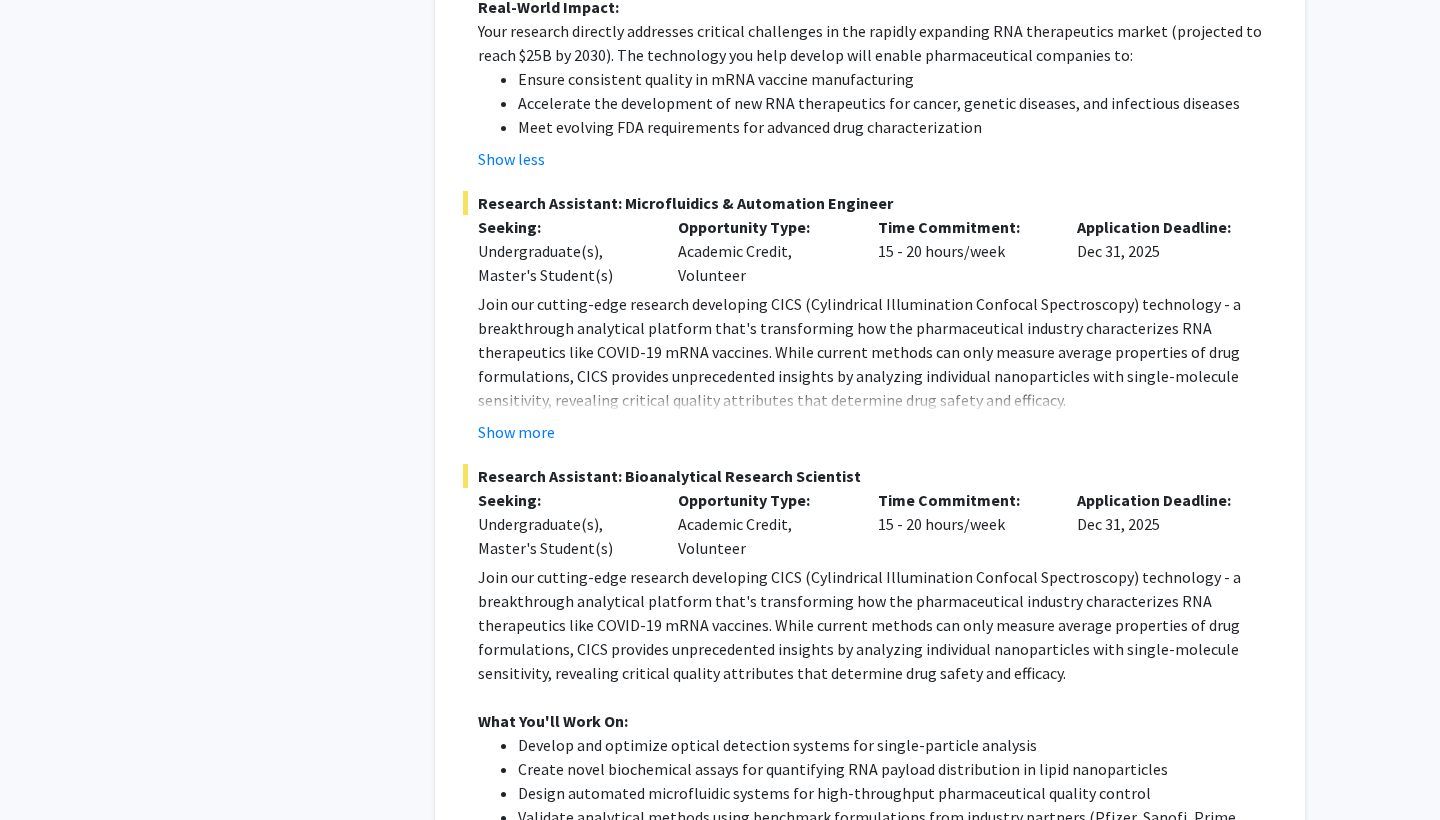 scroll, scrollTop: 7555, scrollLeft: 0, axis: vertical 